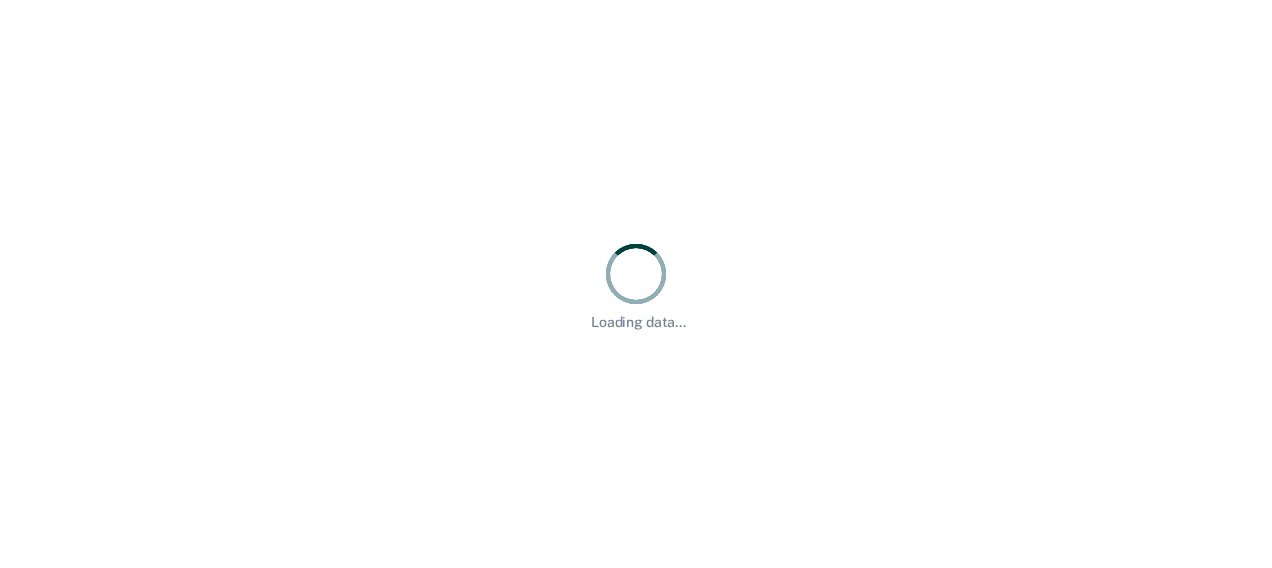 scroll, scrollTop: 0, scrollLeft: 0, axis: both 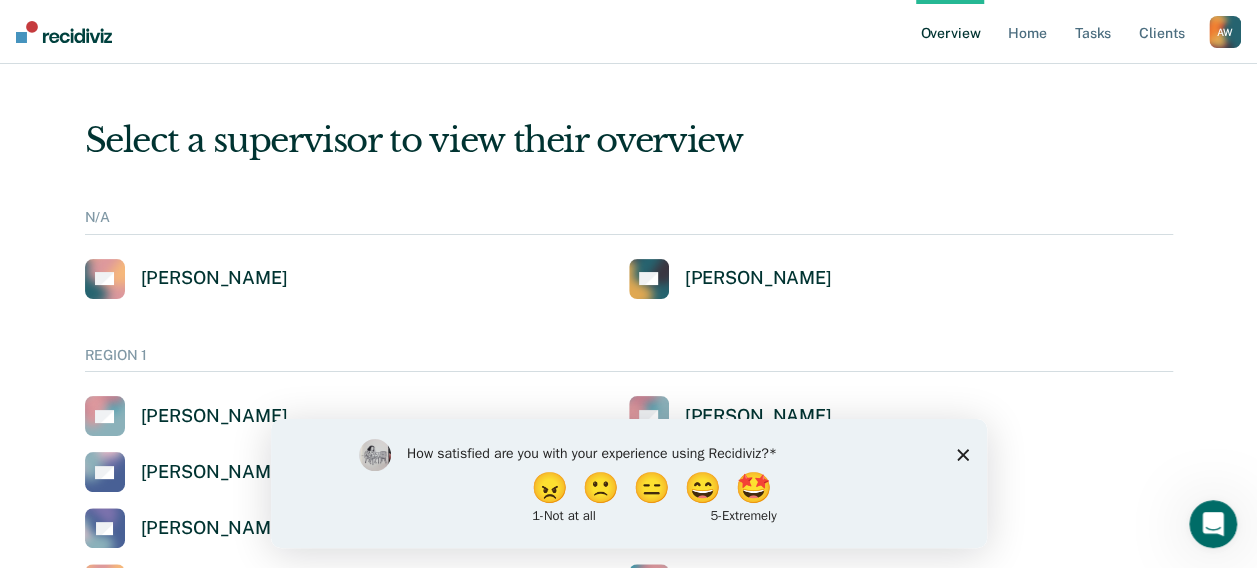 click 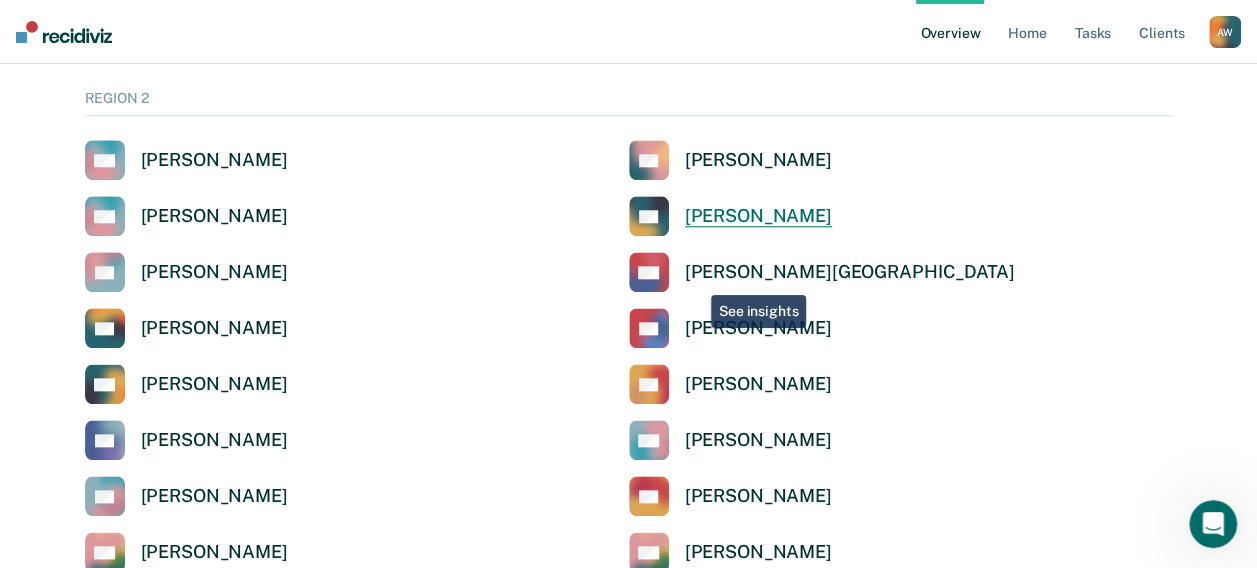 scroll, scrollTop: 900, scrollLeft: 0, axis: vertical 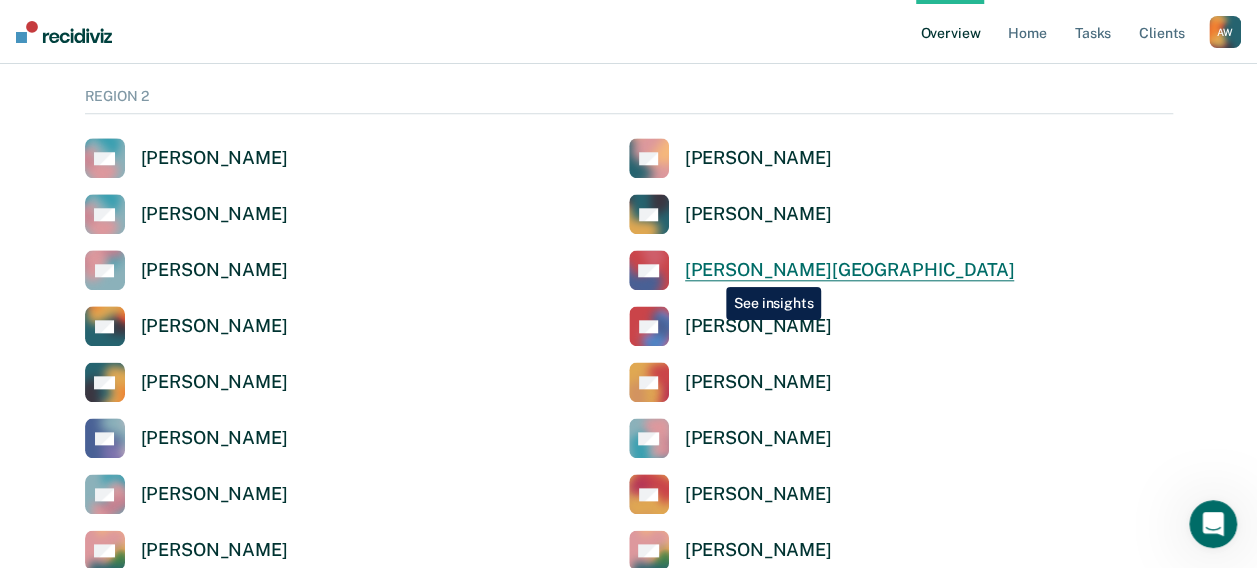 click on "[PERSON_NAME][GEOGRAPHIC_DATA]" at bounding box center [850, 270] 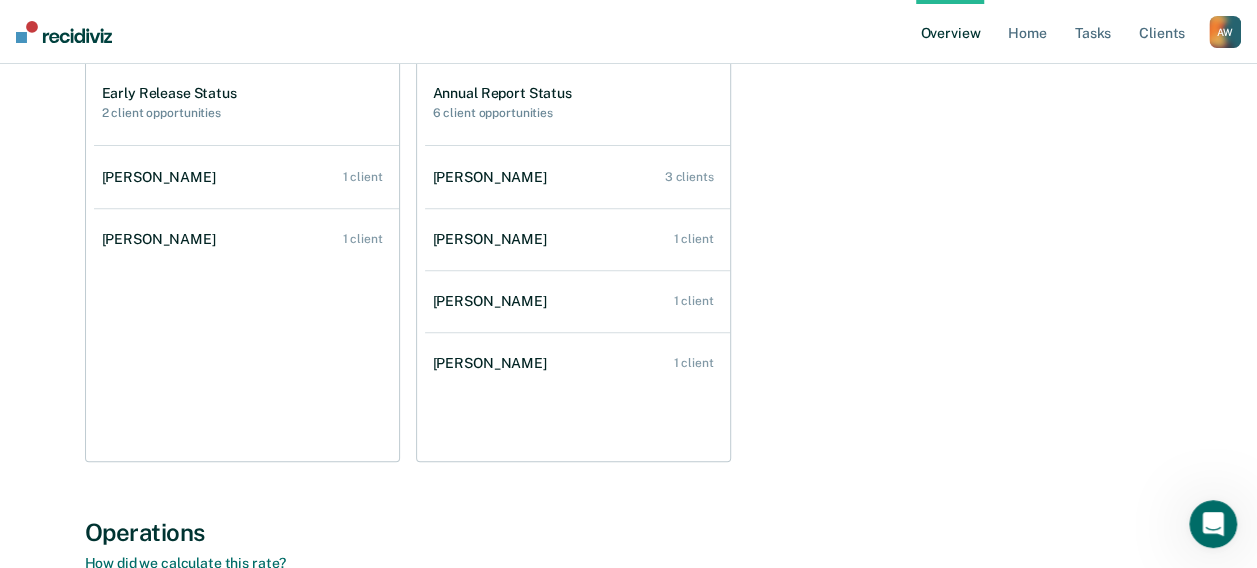 scroll, scrollTop: 300, scrollLeft: 0, axis: vertical 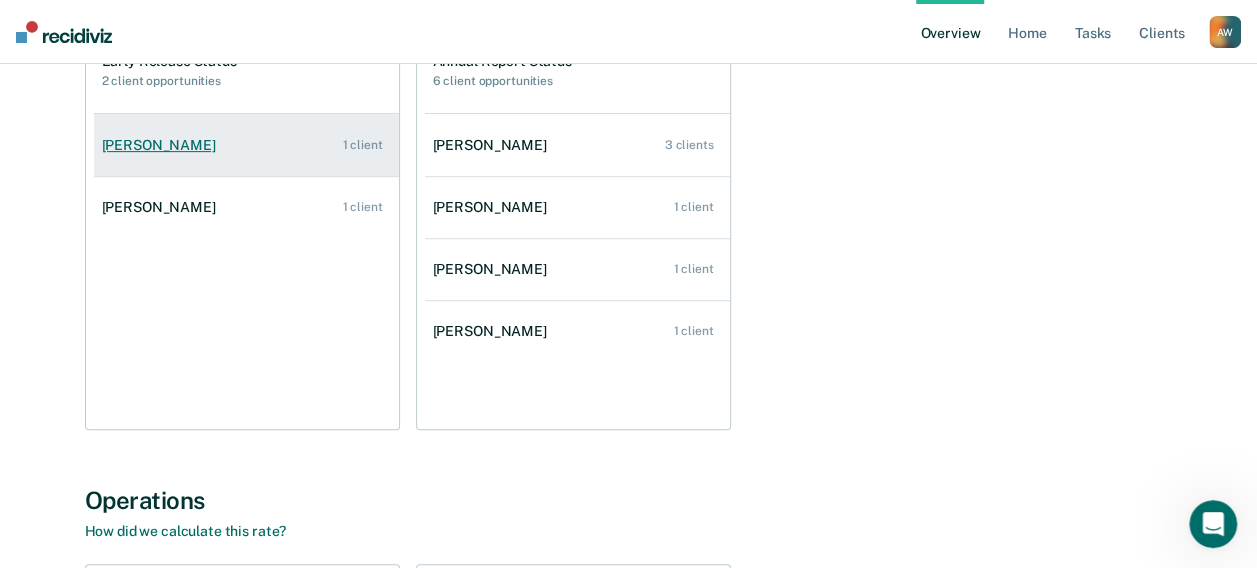 click on "[PERSON_NAME]" at bounding box center [163, 145] 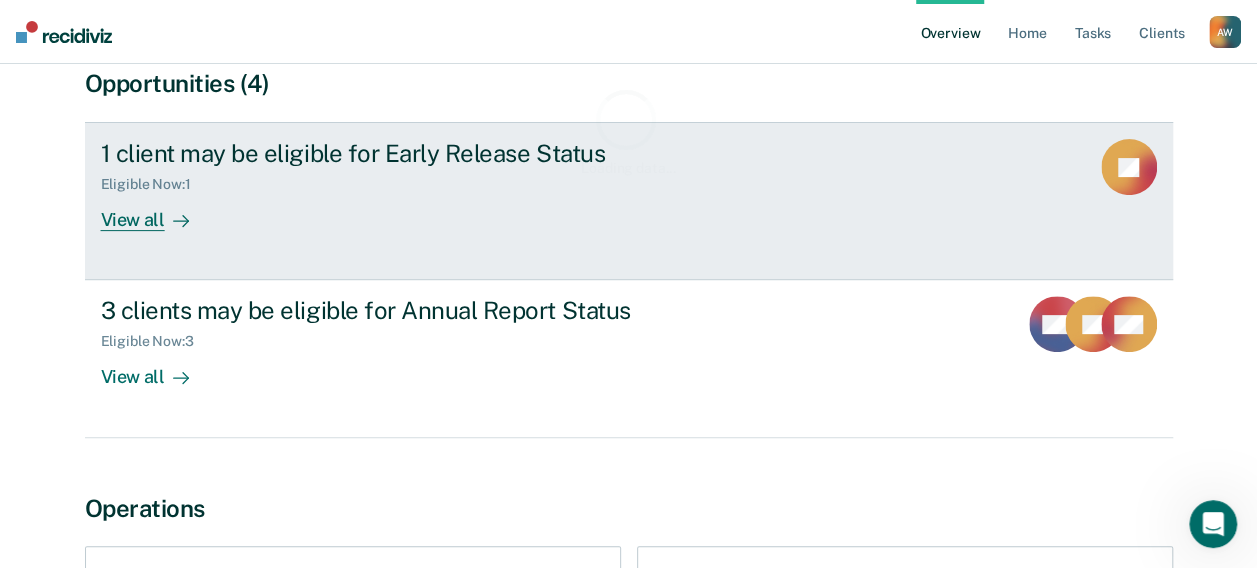 scroll, scrollTop: 200, scrollLeft: 0, axis: vertical 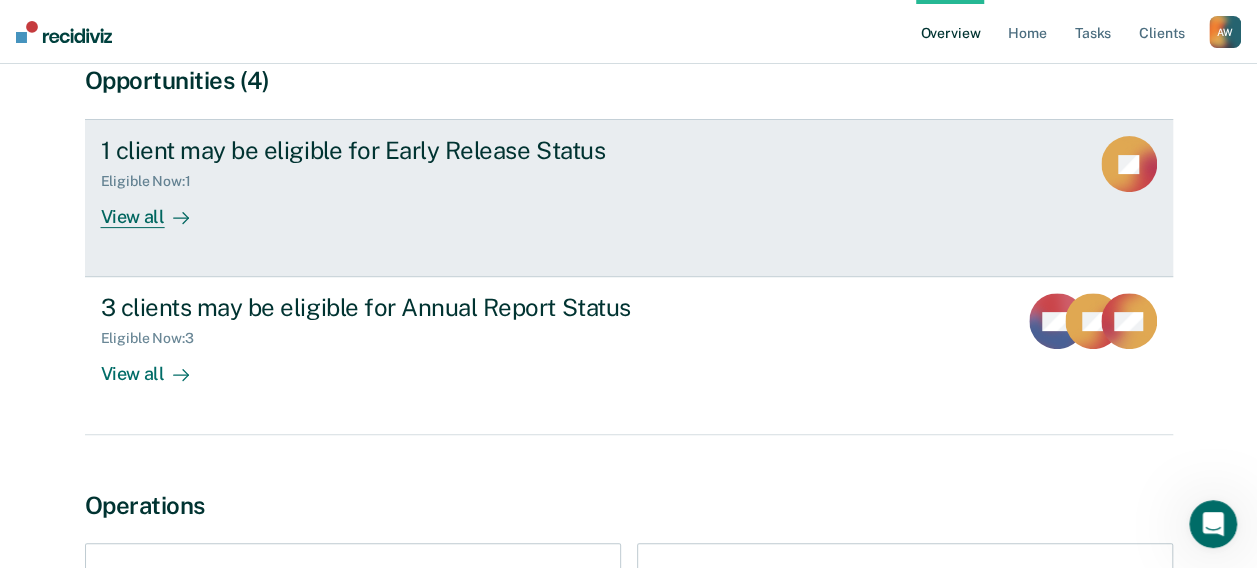 click on "View all" at bounding box center [157, 209] 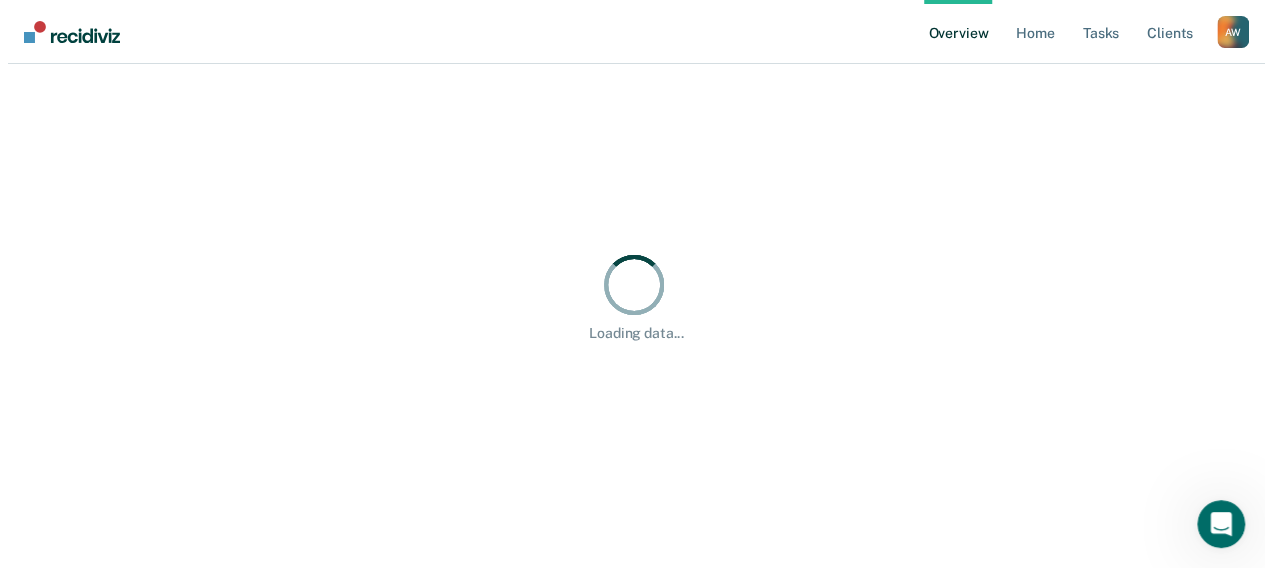 scroll, scrollTop: 0, scrollLeft: 0, axis: both 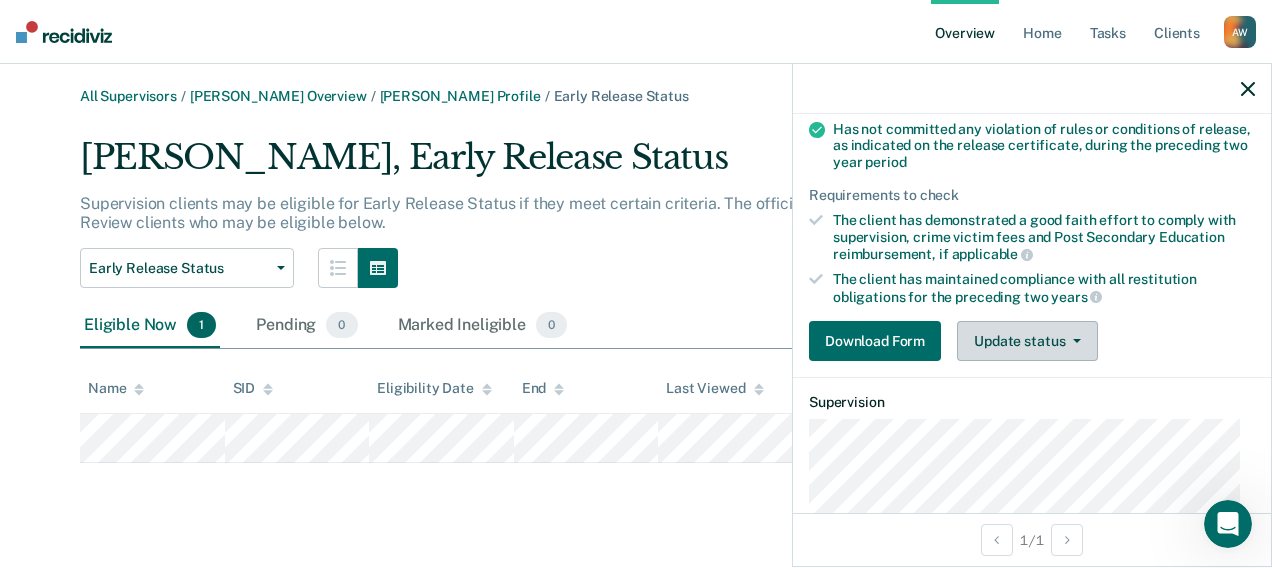 click on "Update status" at bounding box center [1027, 341] 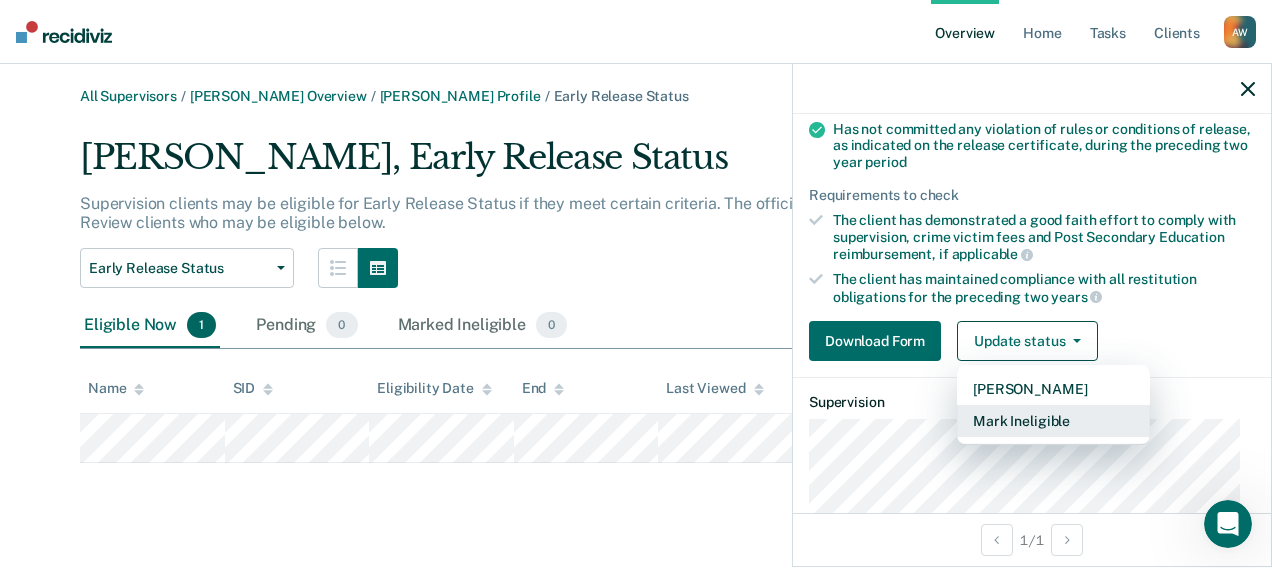 click on "Mark Ineligible" at bounding box center [1053, 421] 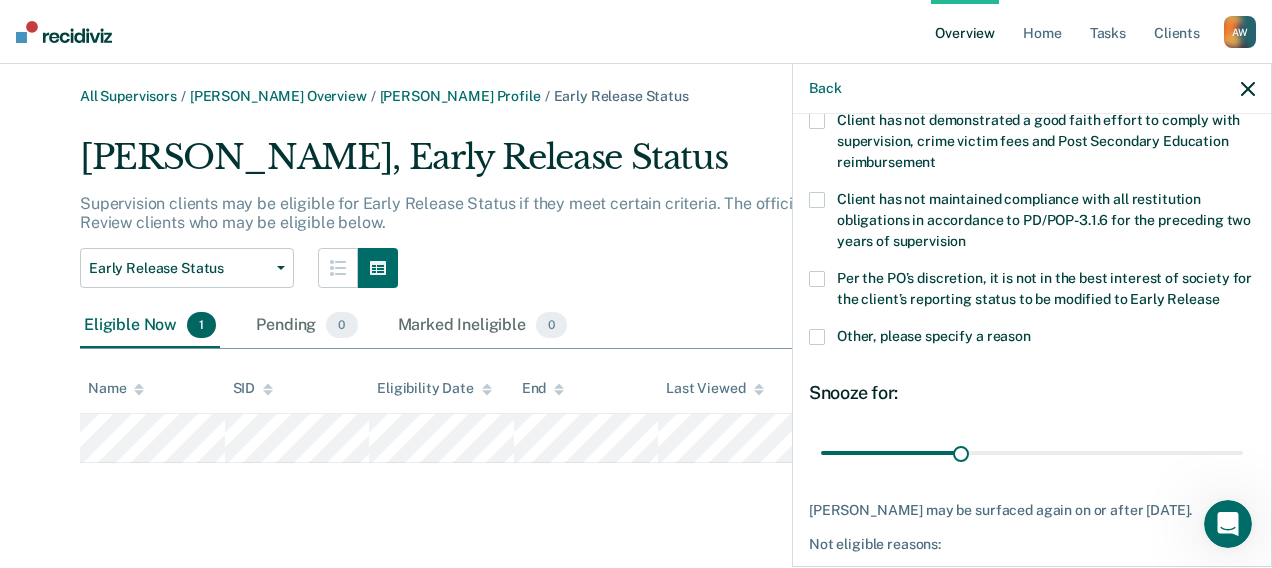 scroll, scrollTop: 33, scrollLeft: 0, axis: vertical 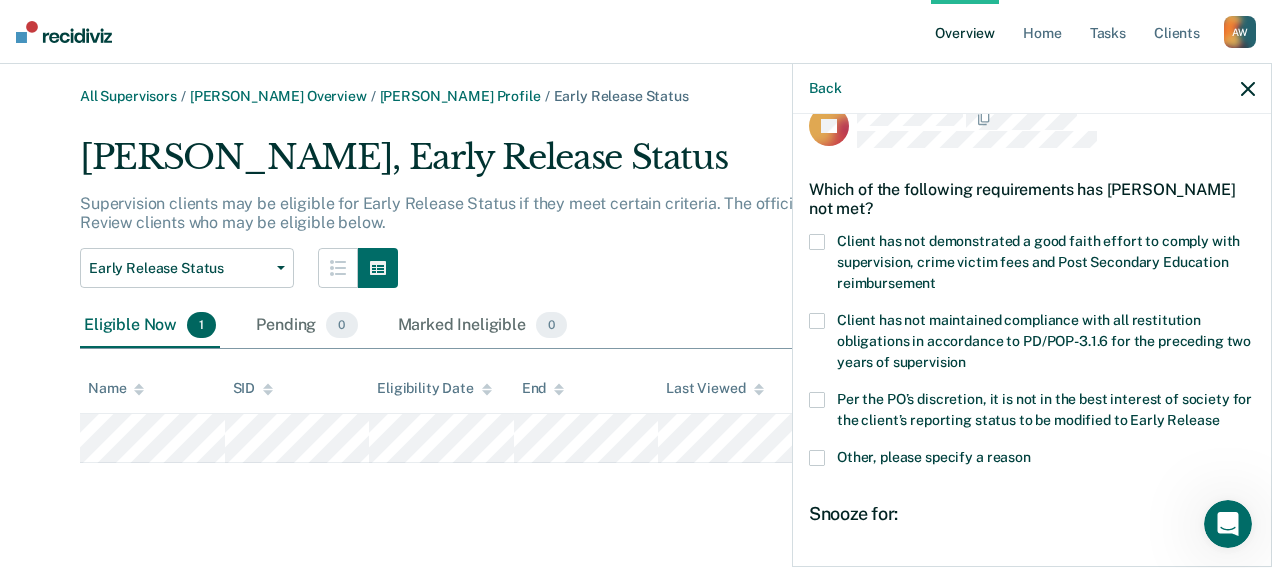 click at bounding box center (817, 458) 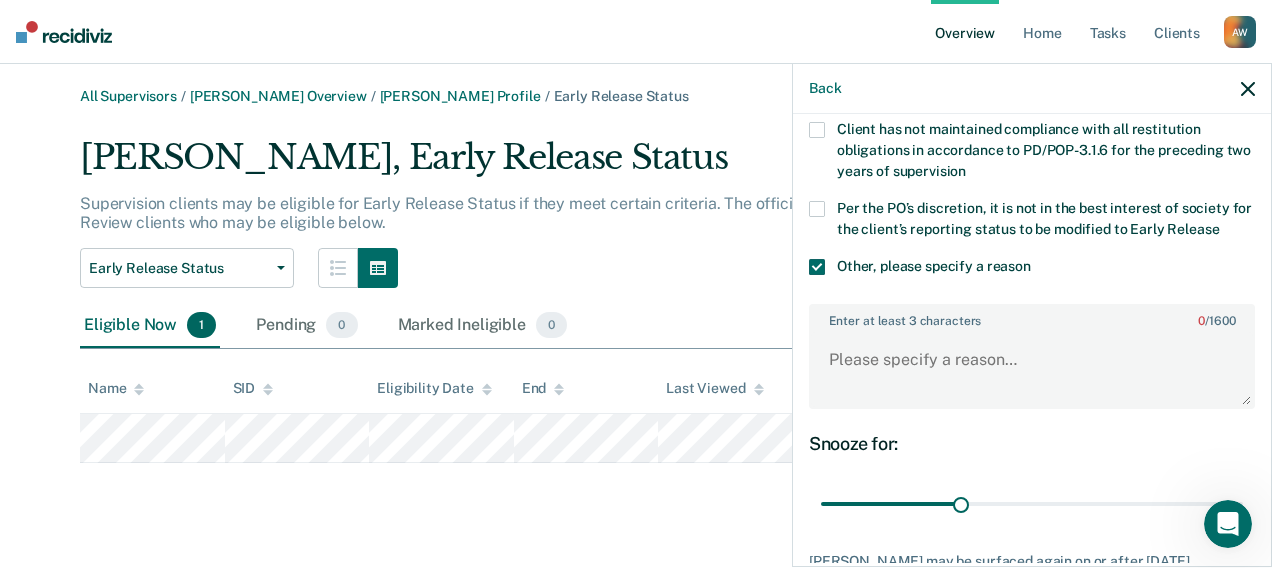 scroll, scrollTop: 233, scrollLeft: 0, axis: vertical 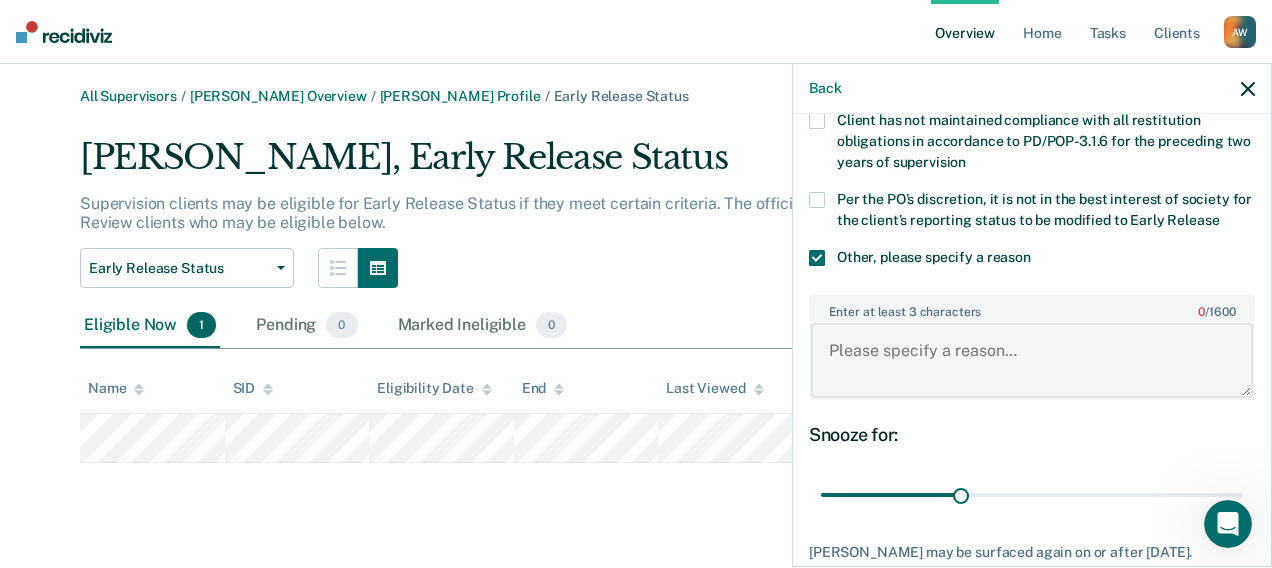 click on "Enter at least 3 characters 0  /  1600" at bounding box center [1032, 360] 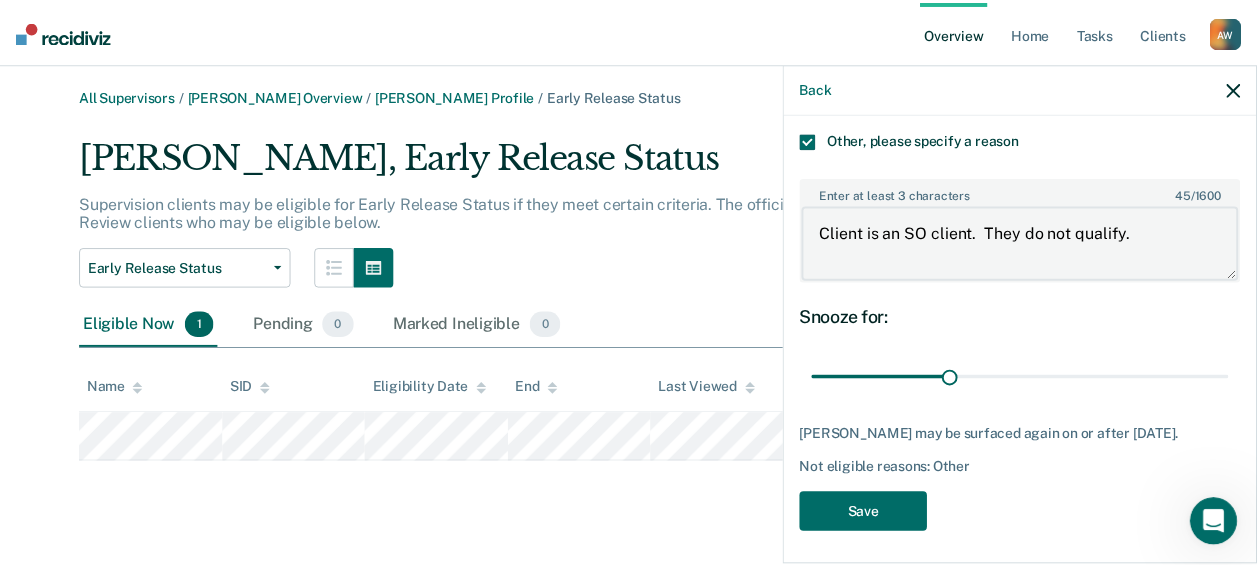 scroll, scrollTop: 354, scrollLeft: 0, axis: vertical 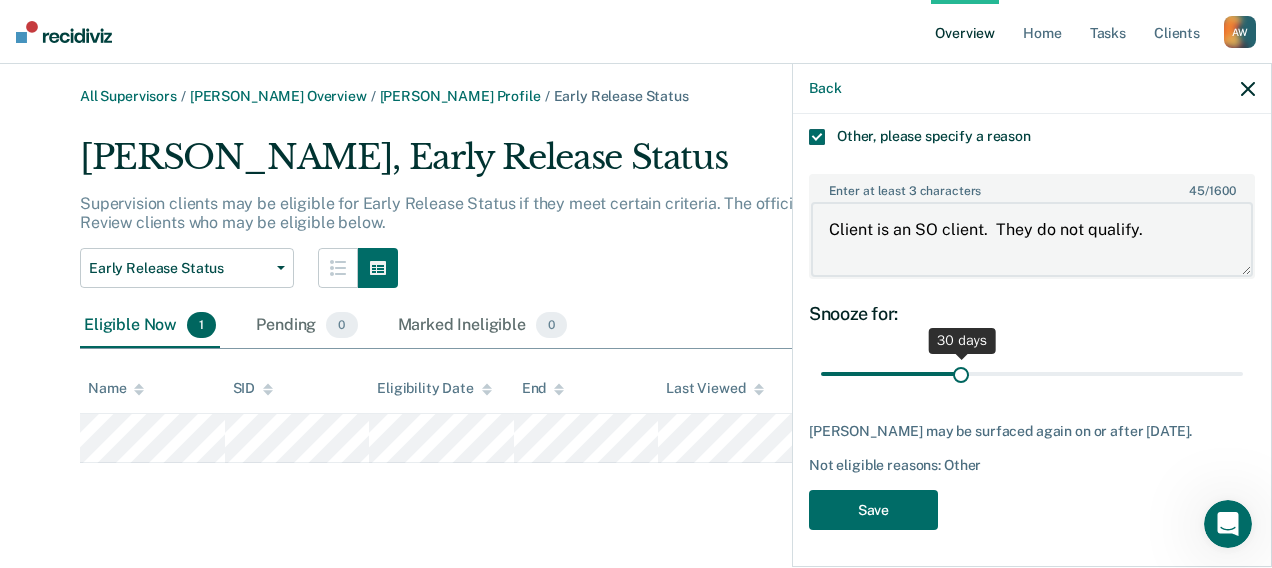 type on "Client is an SO client.  They do not qualify." 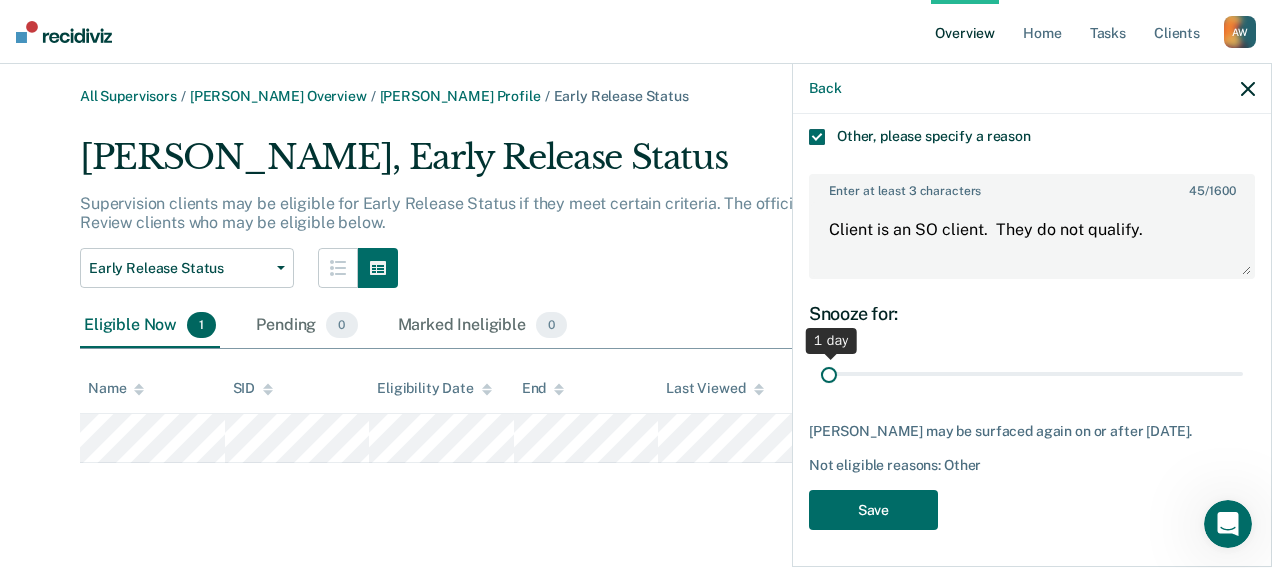 drag, startPoint x: 952, startPoint y: 372, endPoint x: 784, endPoint y: 368, distance: 168.0476 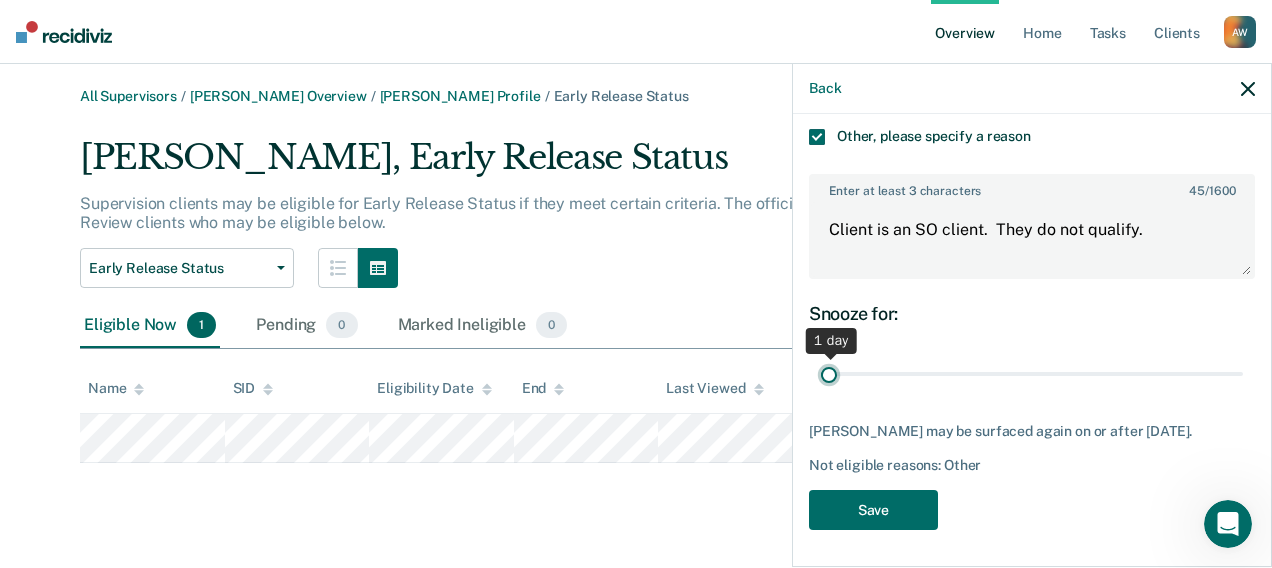 type on "1" 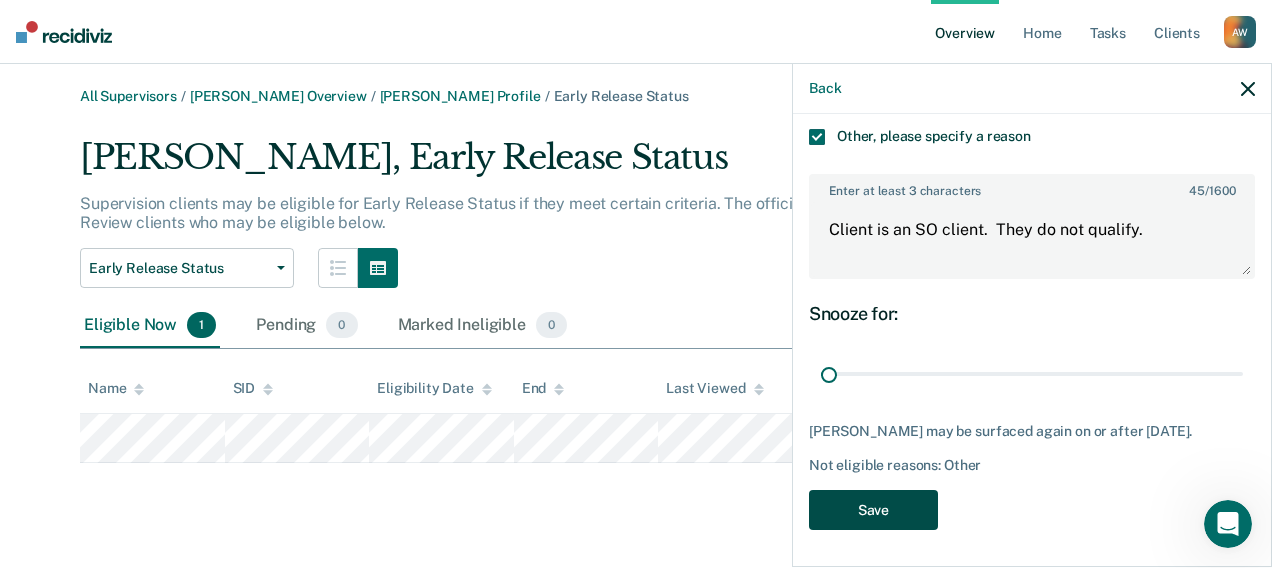 click on "Save" at bounding box center [873, 510] 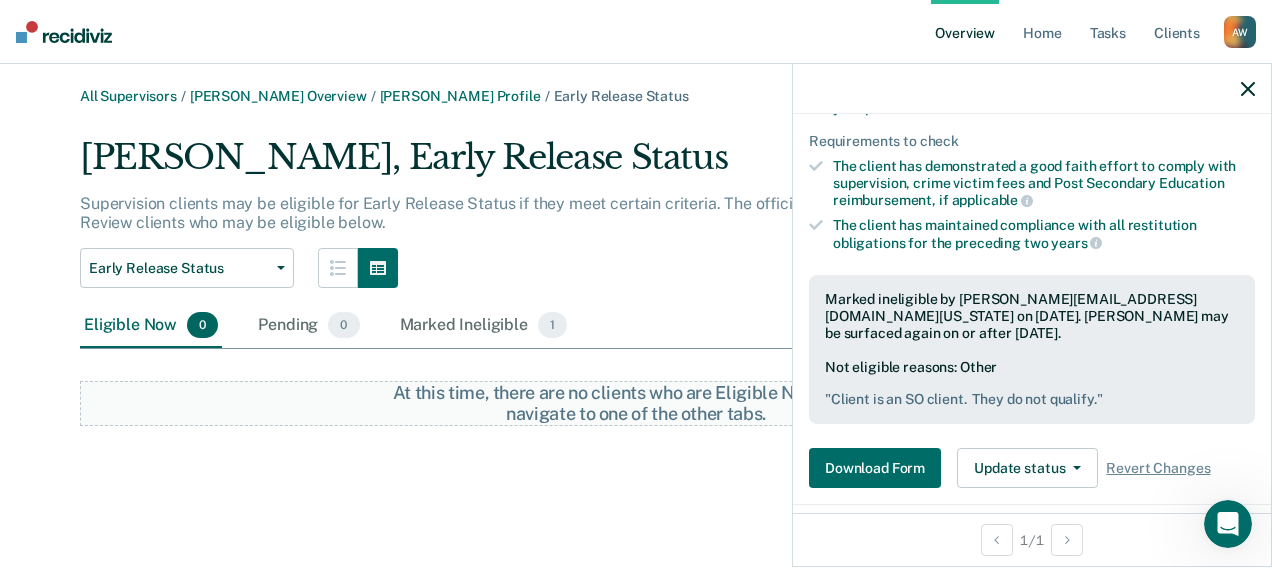 click on "All Supervisors / [PERSON_NAME] Overview / [PERSON_NAME] Profile / Early Release Status [PERSON_NAME], Early Release Status   Supervision clients may be eligible for Early Release Status if they meet certain criteria. The official policy doc can be found  here  effective [DATE]. Review clients who may be eligible below. Early Release Status Annual Report Status Early Release Status Eligible Now 0 Pending 0 Marked Ineligible 1
To pick up a draggable item, press the space bar.
While dragging, use the arrow keys to move the item.
Press space again to drop the item in its new position, or press escape to cancel.
At this time, there are no clients who are Eligible Now. Please navigate to one of the other tabs." at bounding box center (636, 296) 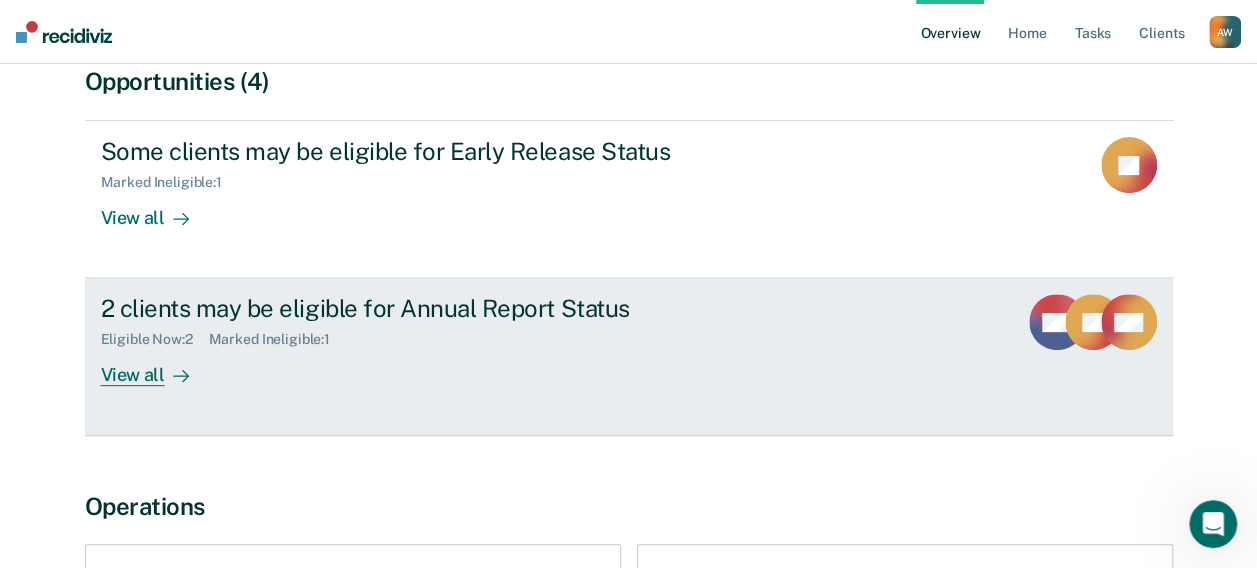 scroll, scrollTop: 200, scrollLeft: 0, axis: vertical 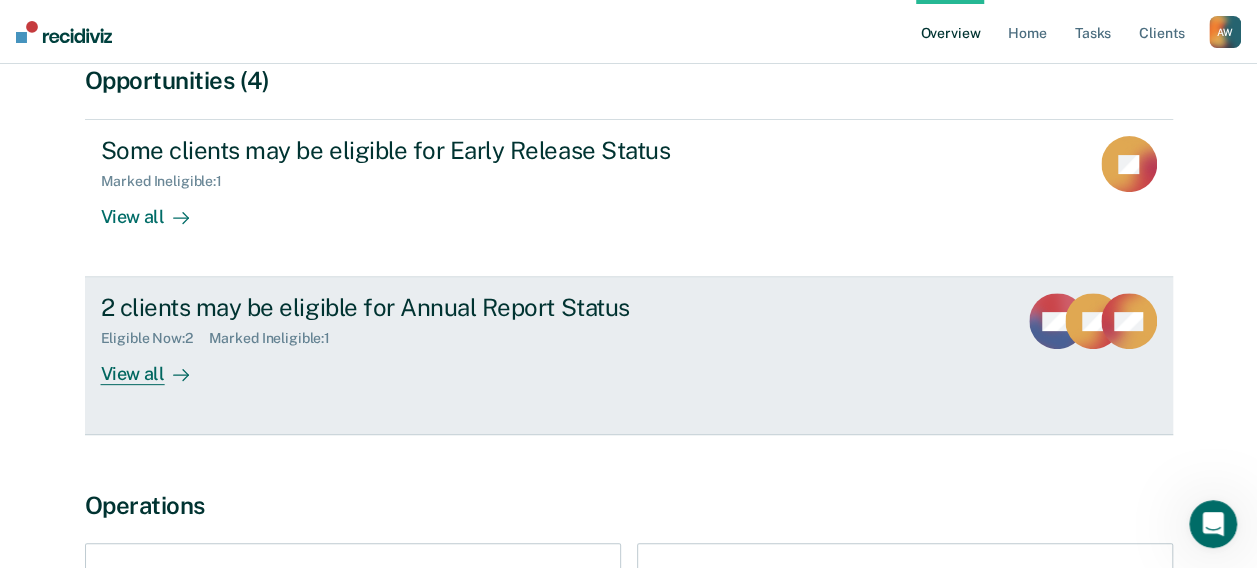 click on "View all" at bounding box center [157, 366] 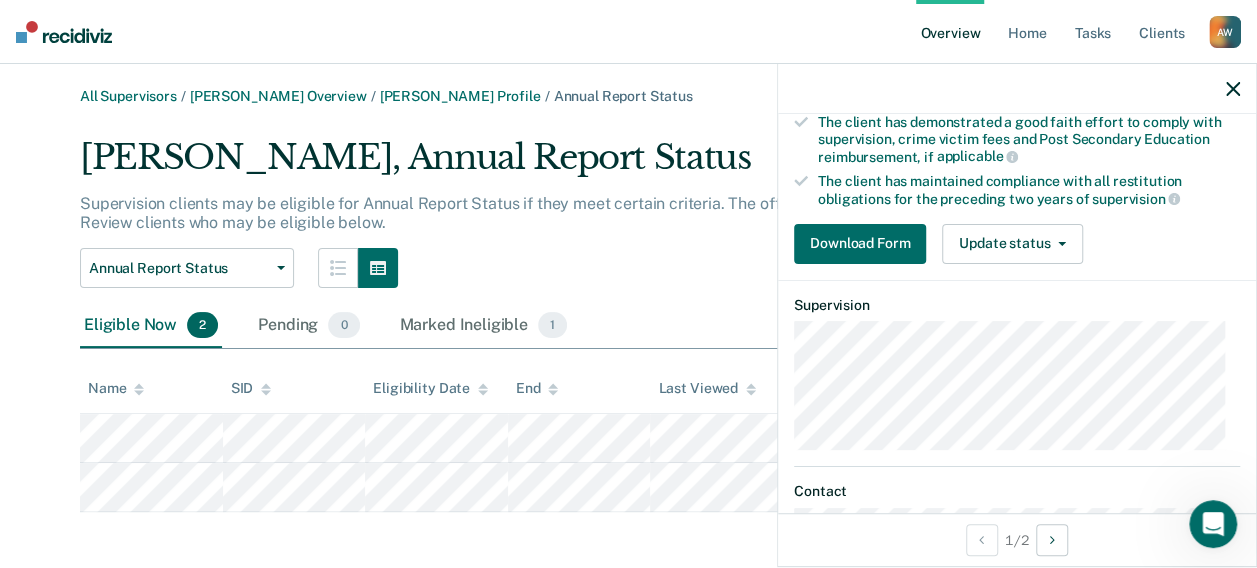 scroll, scrollTop: 392, scrollLeft: 0, axis: vertical 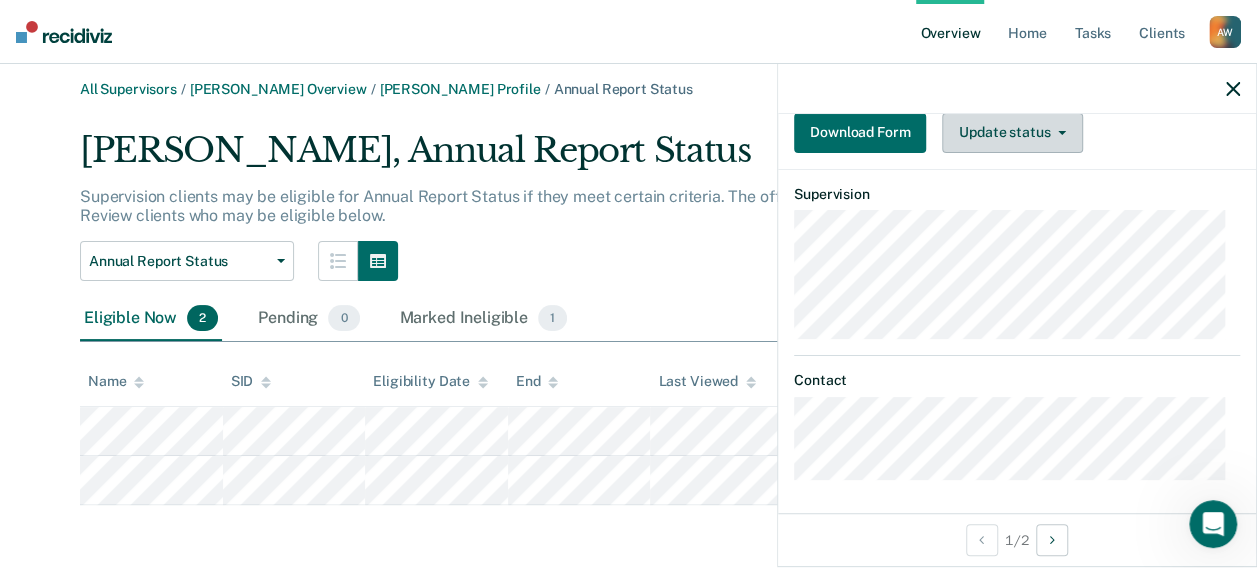 click on "Update status" at bounding box center (1012, 133) 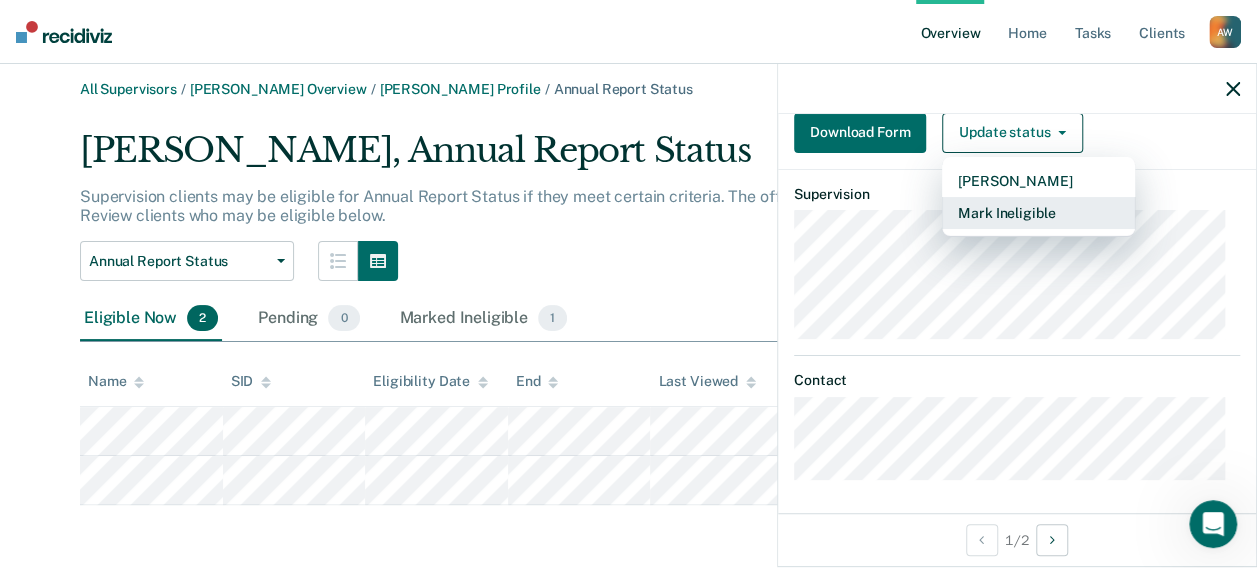 click on "Mark Ineligible" at bounding box center (1038, 213) 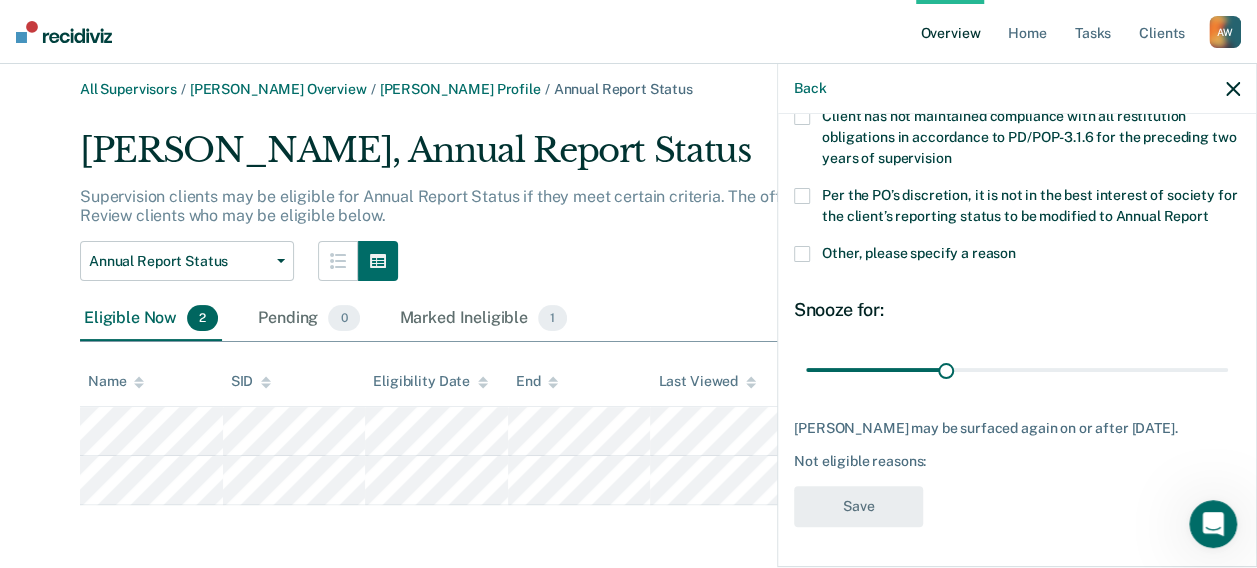 scroll, scrollTop: 270, scrollLeft: 0, axis: vertical 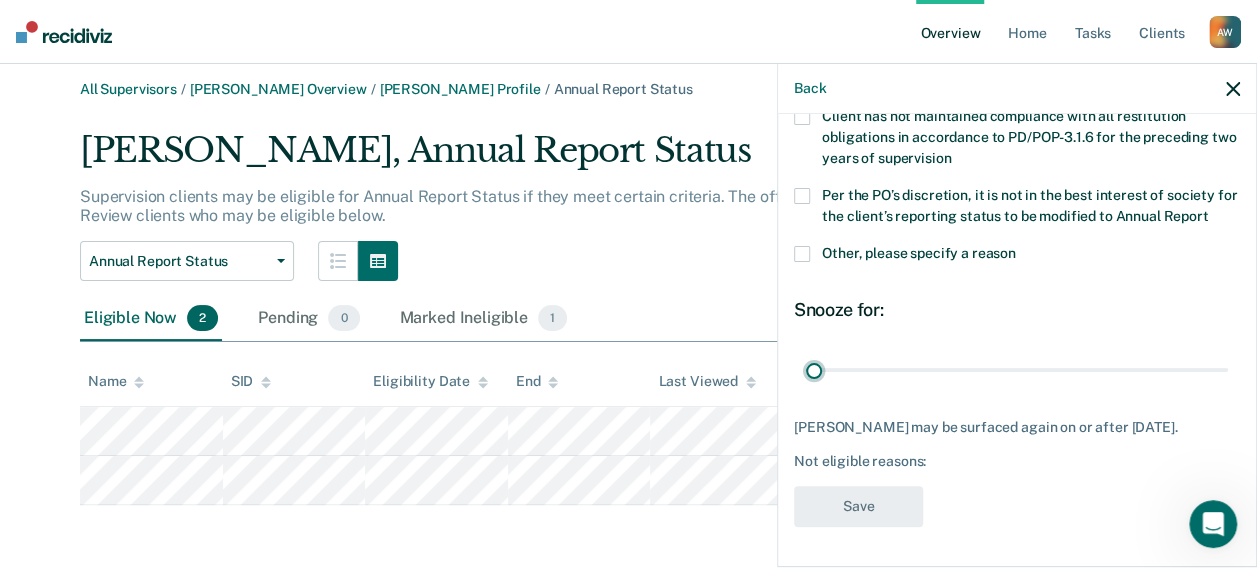 drag, startPoint x: 939, startPoint y: 354, endPoint x: 782, endPoint y: 363, distance: 157.25775 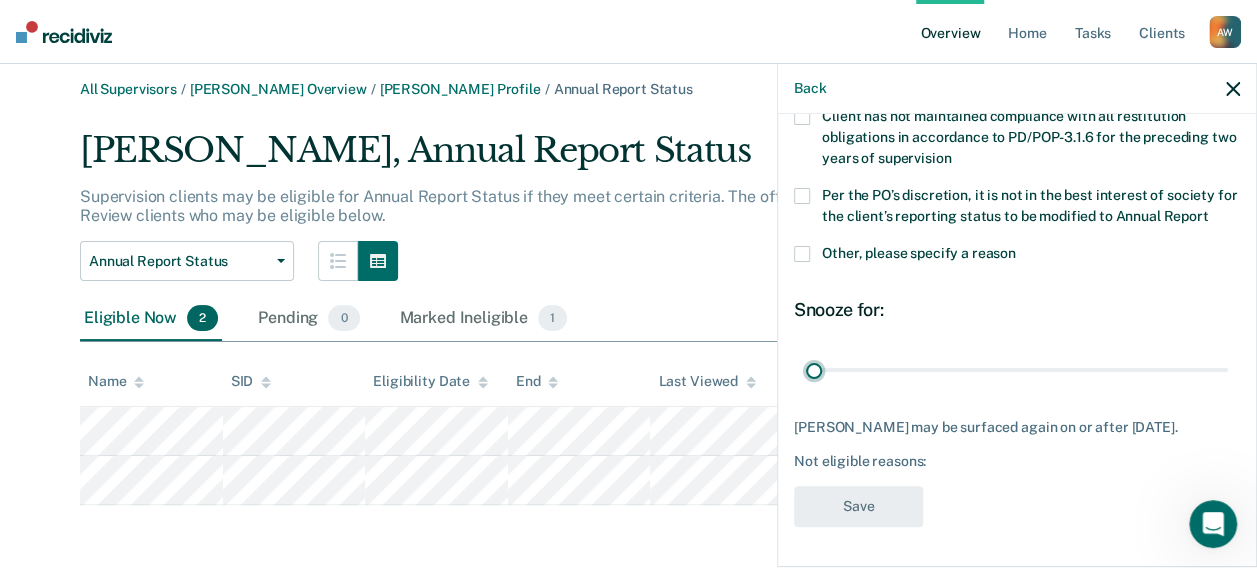 type on "1" 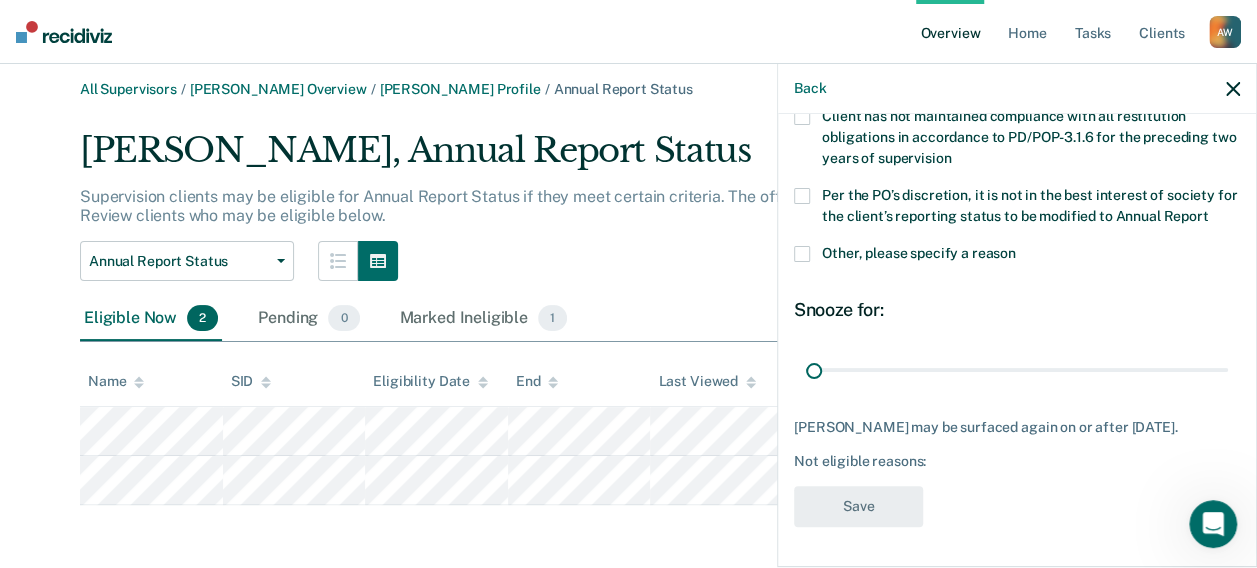 click at bounding box center (802, 254) 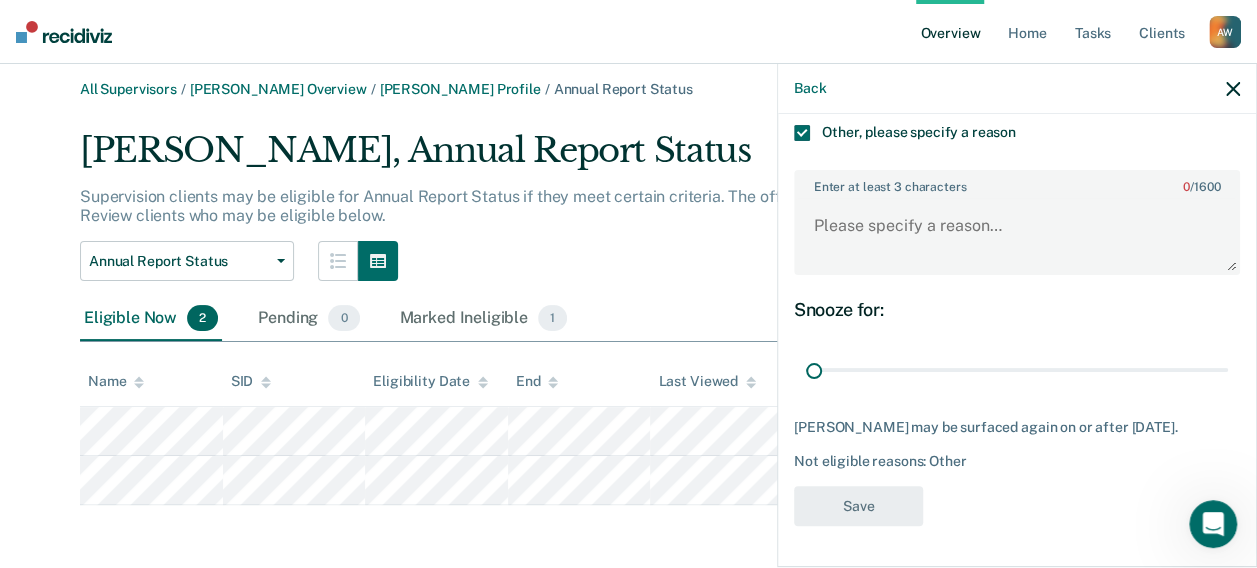 scroll, scrollTop: 374, scrollLeft: 0, axis: vertical 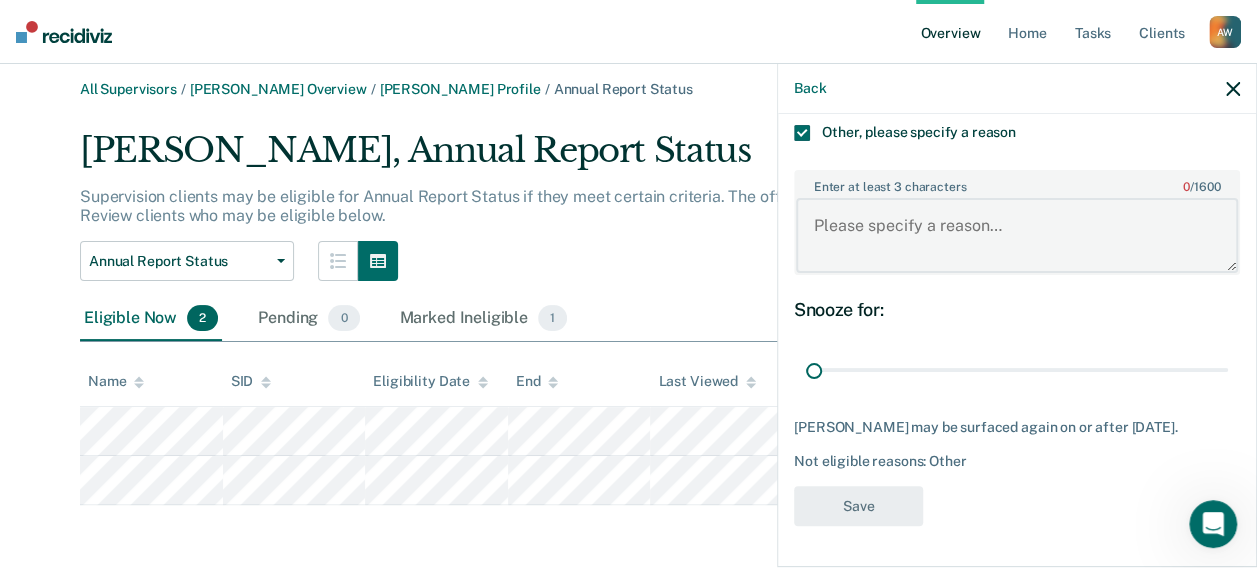 click on "Enter at least 3 characters 0  /  1600" at bounding box center [1017, 235] 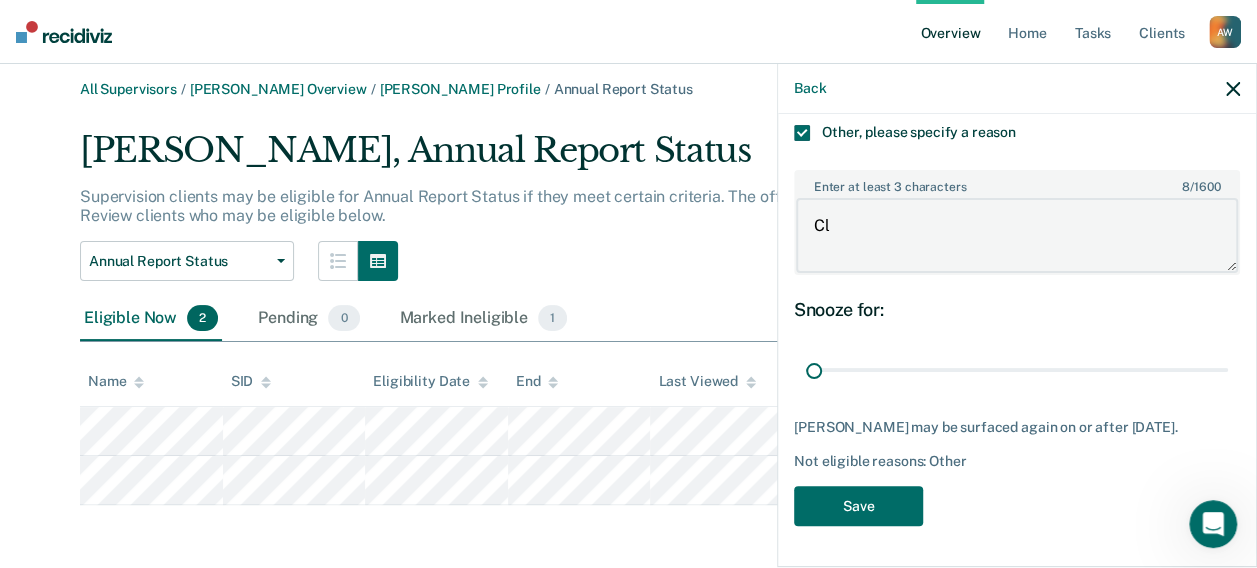 type on "C" 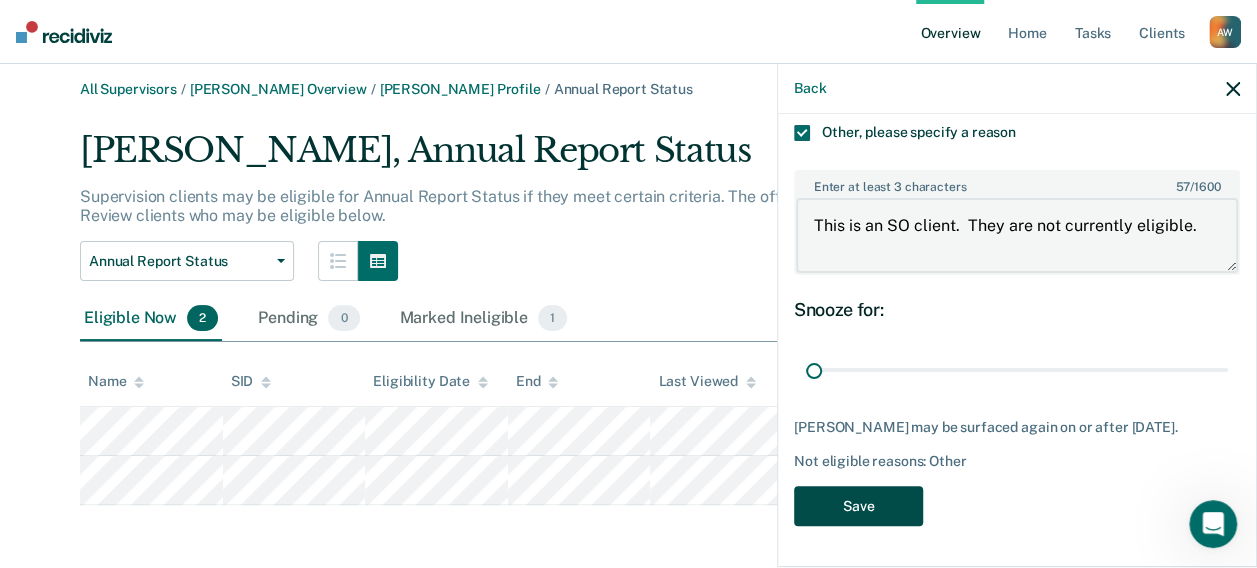type on "This is an SO client.  They are not currently eligible." 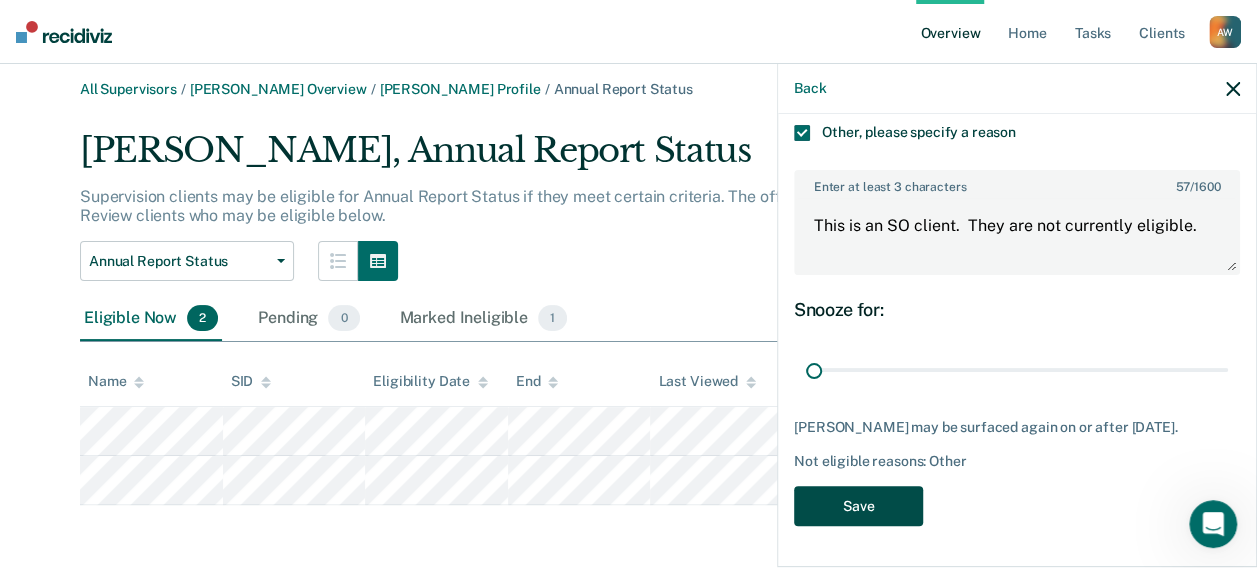 click on "Save" at bounding box center [858, 506] 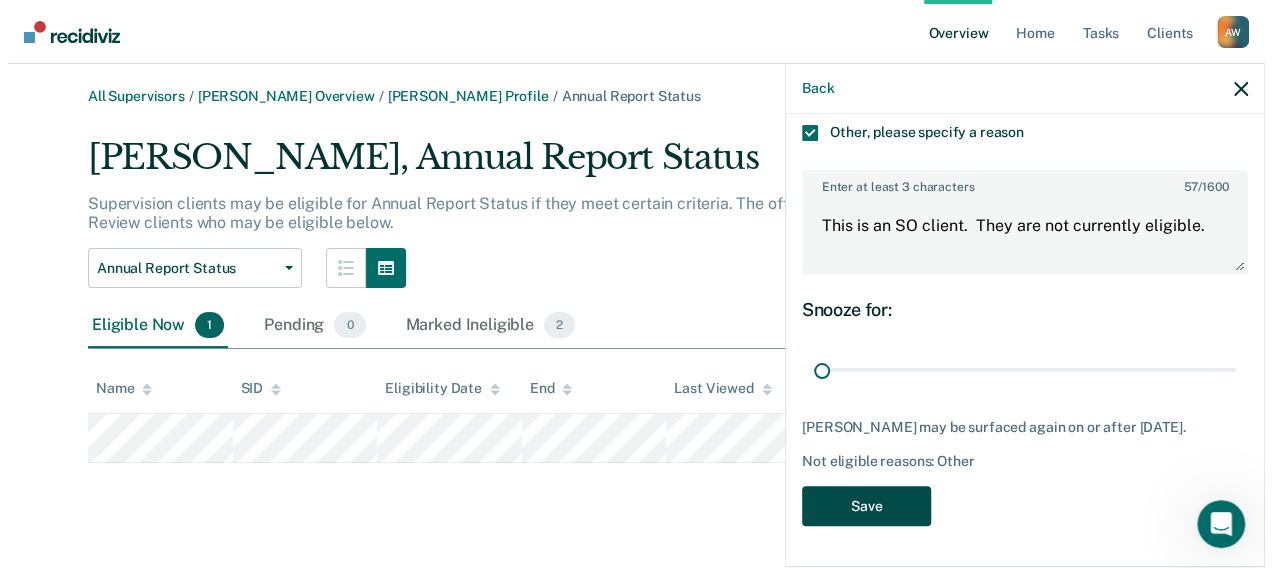 scroll, scrollTop: 0, scrollLeft: 0, axis: both 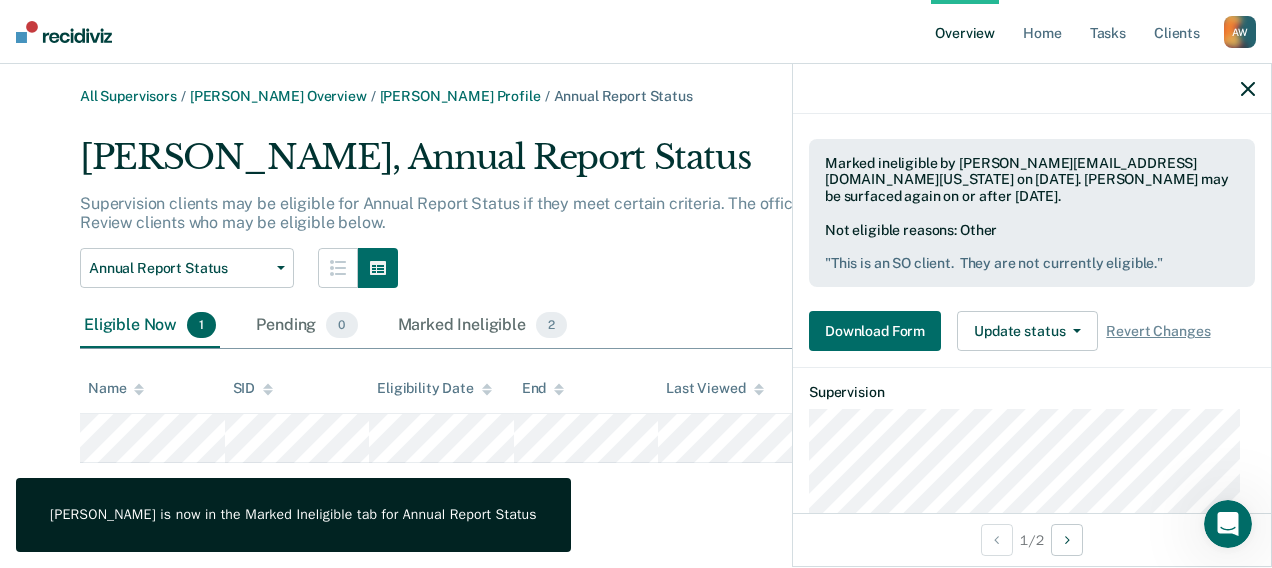 click 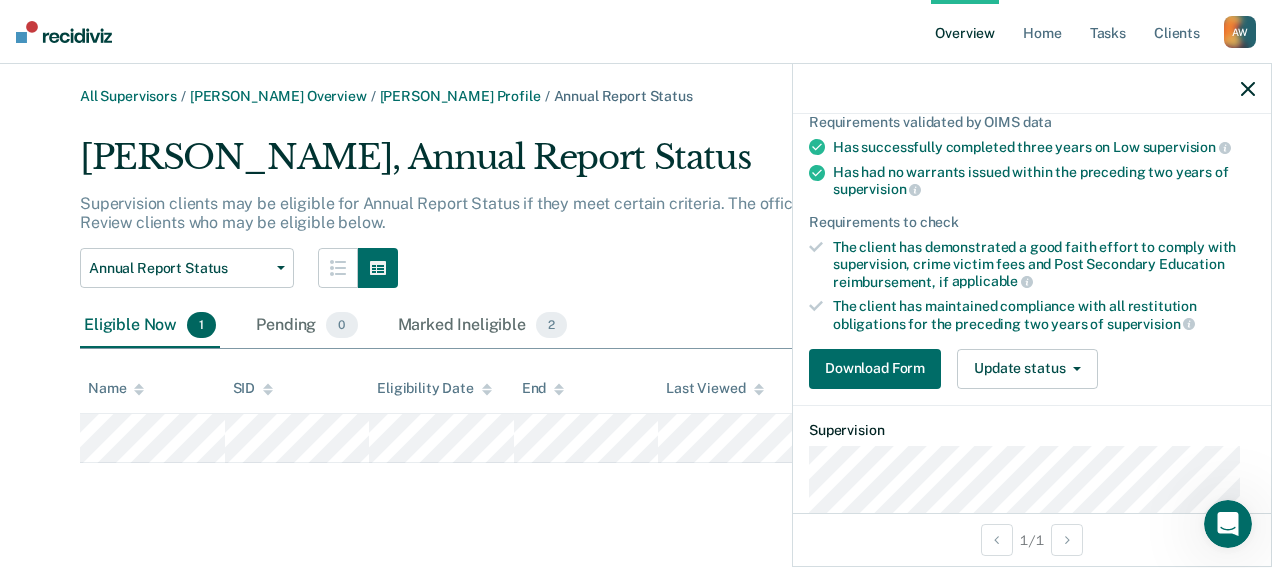 scroll, scrollTop: 392, scrollLeft: 0, axis: vertical 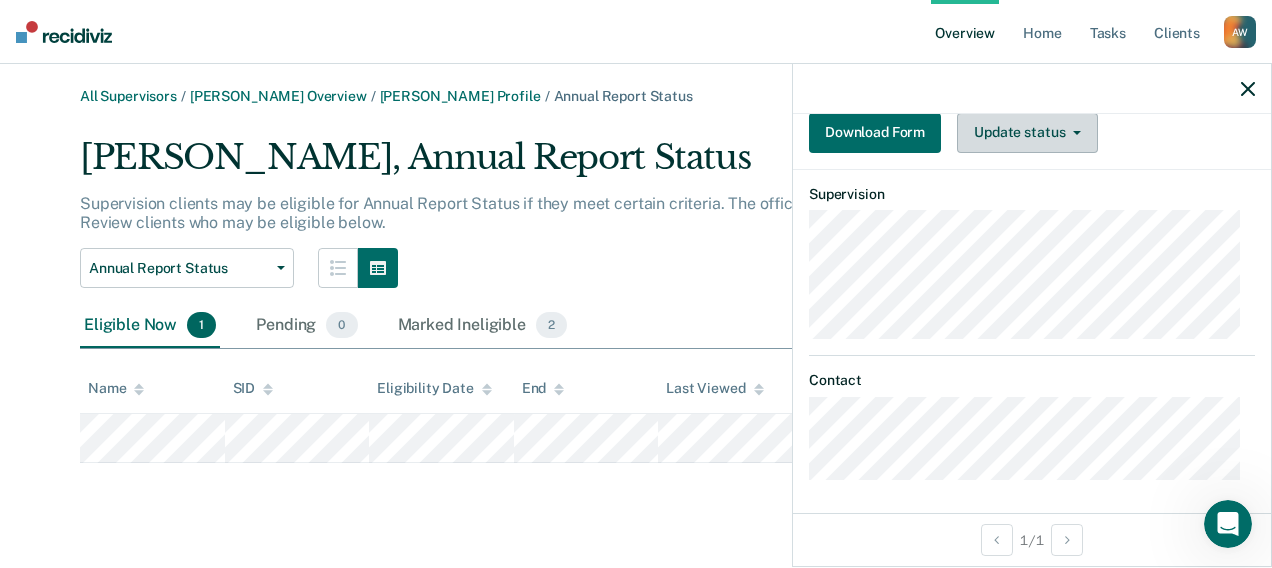 click on "Update status" at bounding box center (1027, 133) 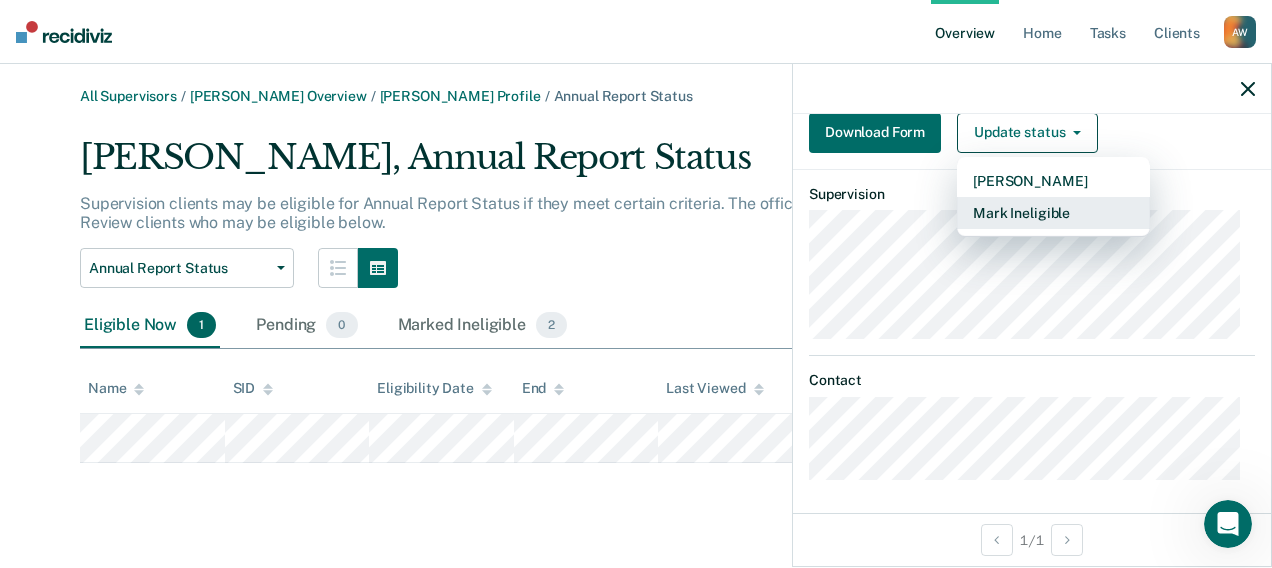 click on "Mark Ineligible" at bounding box center (1053, 213) 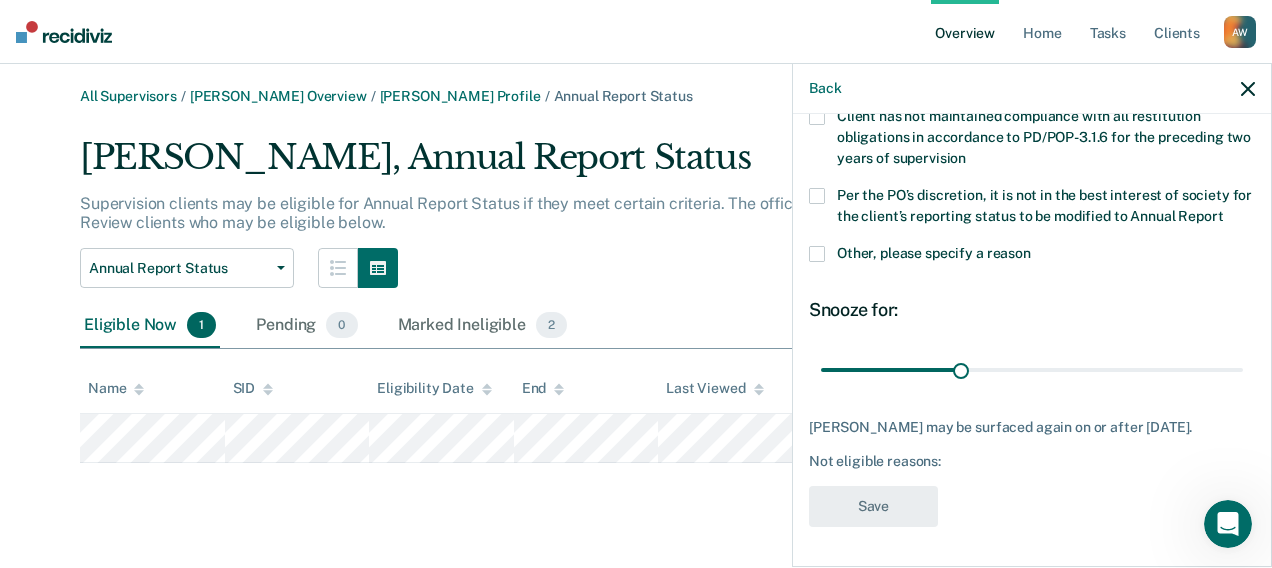 scroll, scrollTop: 254, scrollLeft: 0, axis: vertical 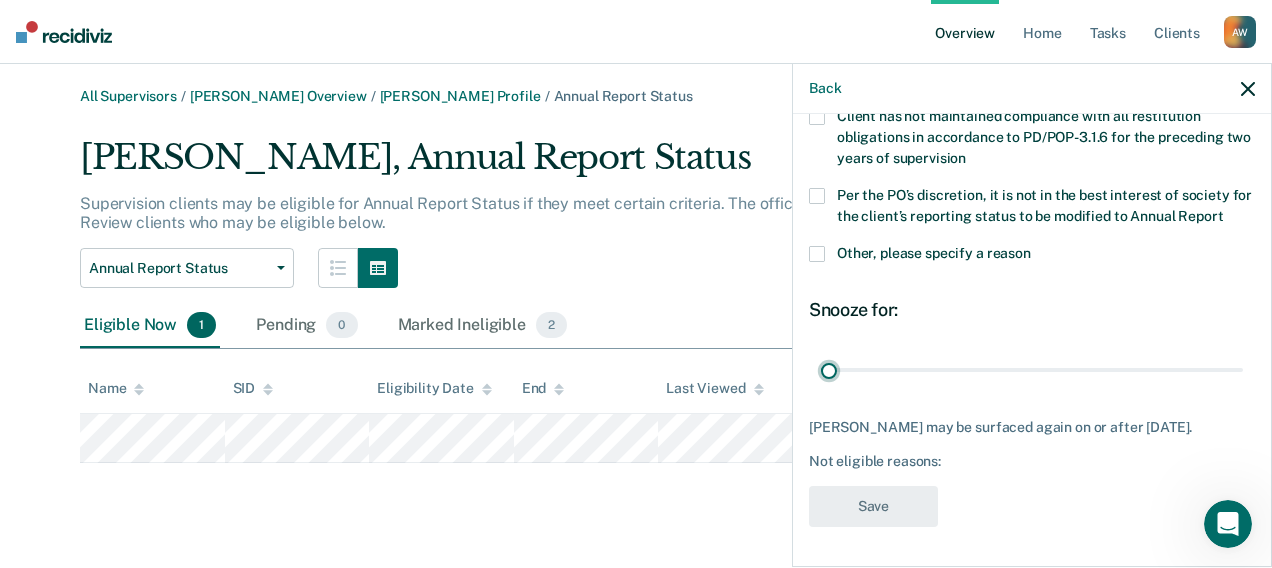 drag, startPoint x: 952, startPoint y: 372, endPoint x: 804, endPoint y: 338, distance: 151.8552 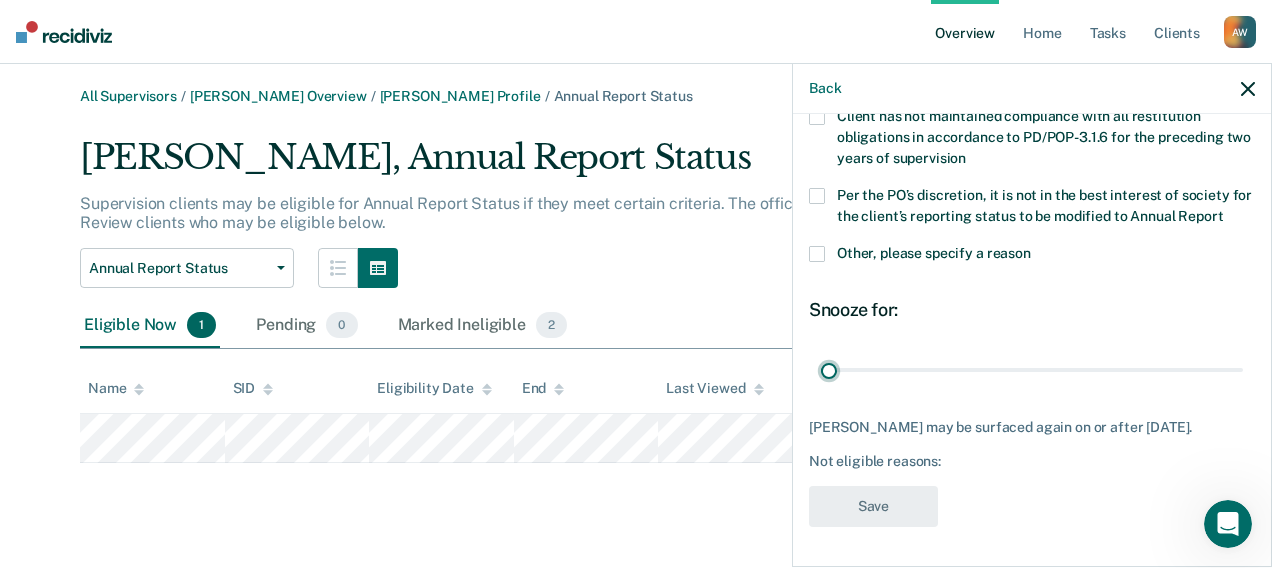 type on "1" 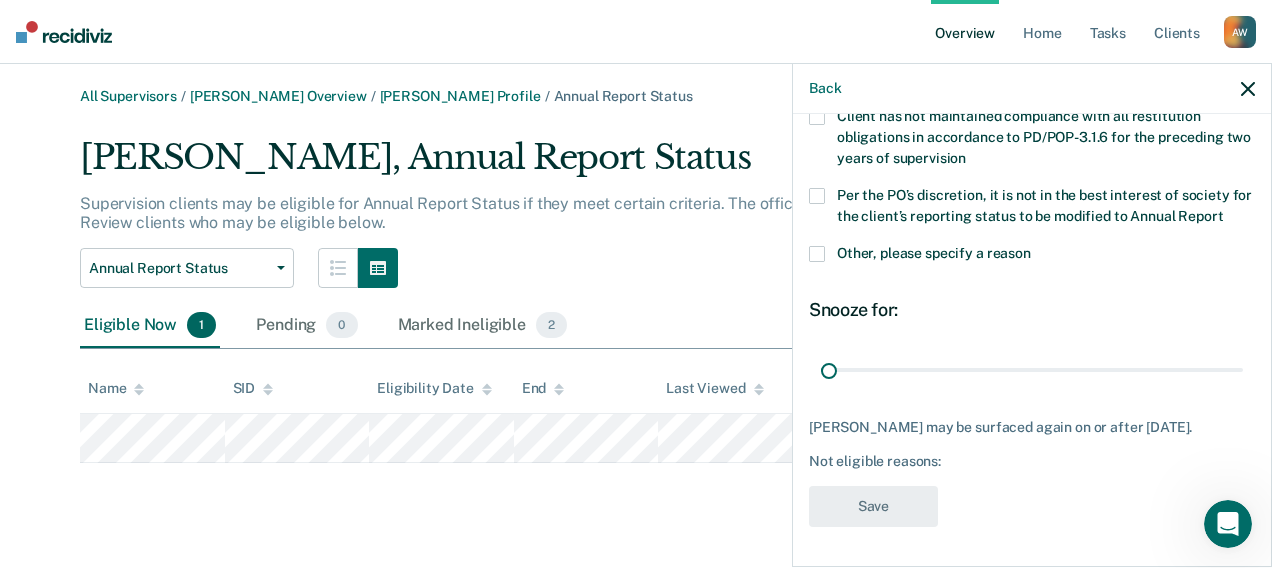 click at bounding box center (817, 254) 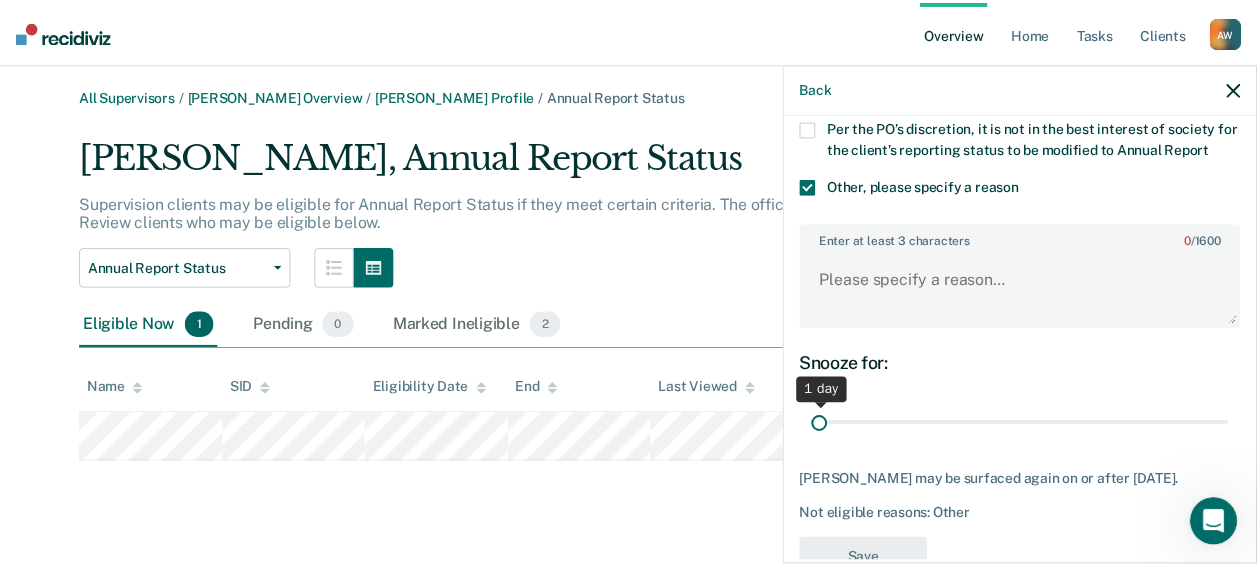 scroll, scrollTop: 374, scrollLeft: 0, axis: vertical 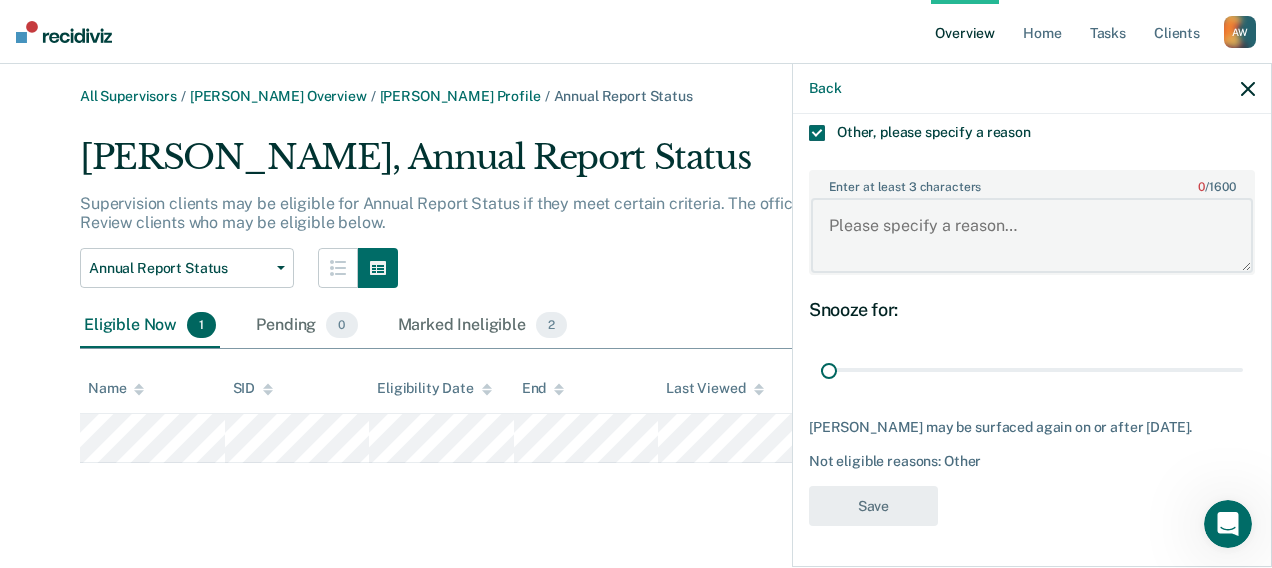 click on "Enter at least 3 characters 0  /  1600" at bounding box center (1032, 235) 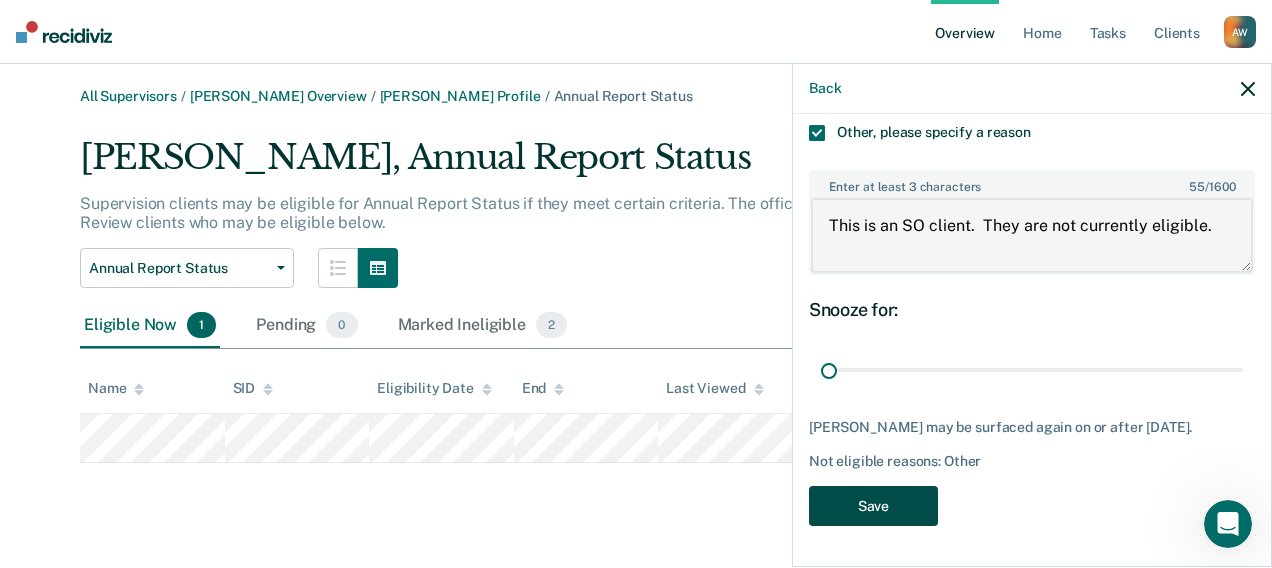 type on "This is an SO client.  They are not currently eligible." 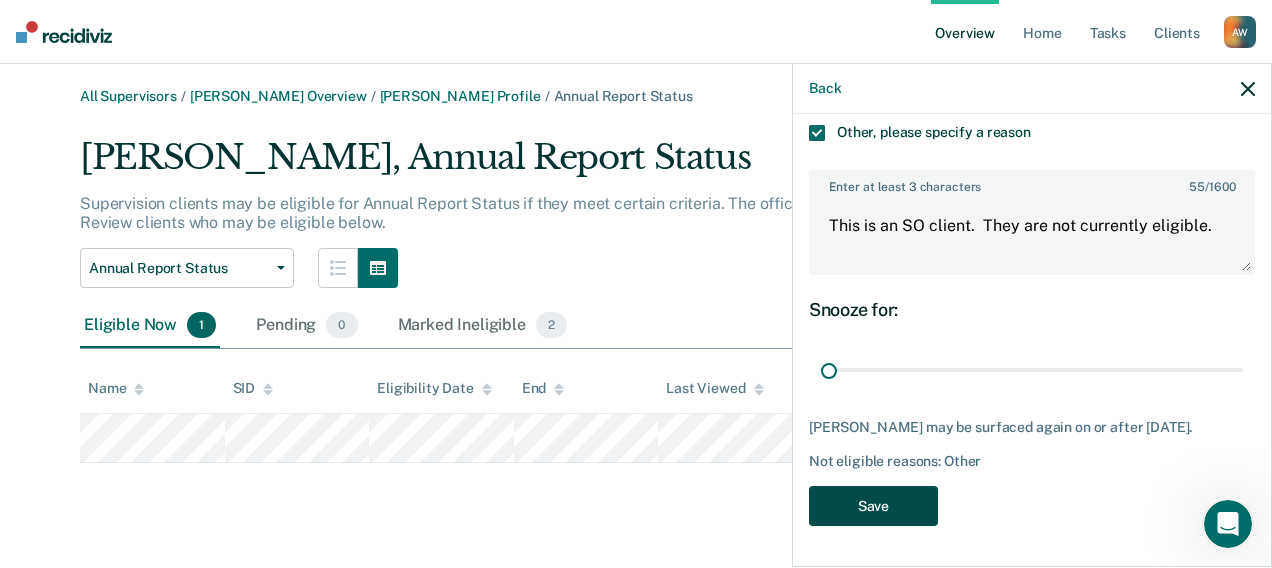 click on "Save" at bounding box center (873, 506) 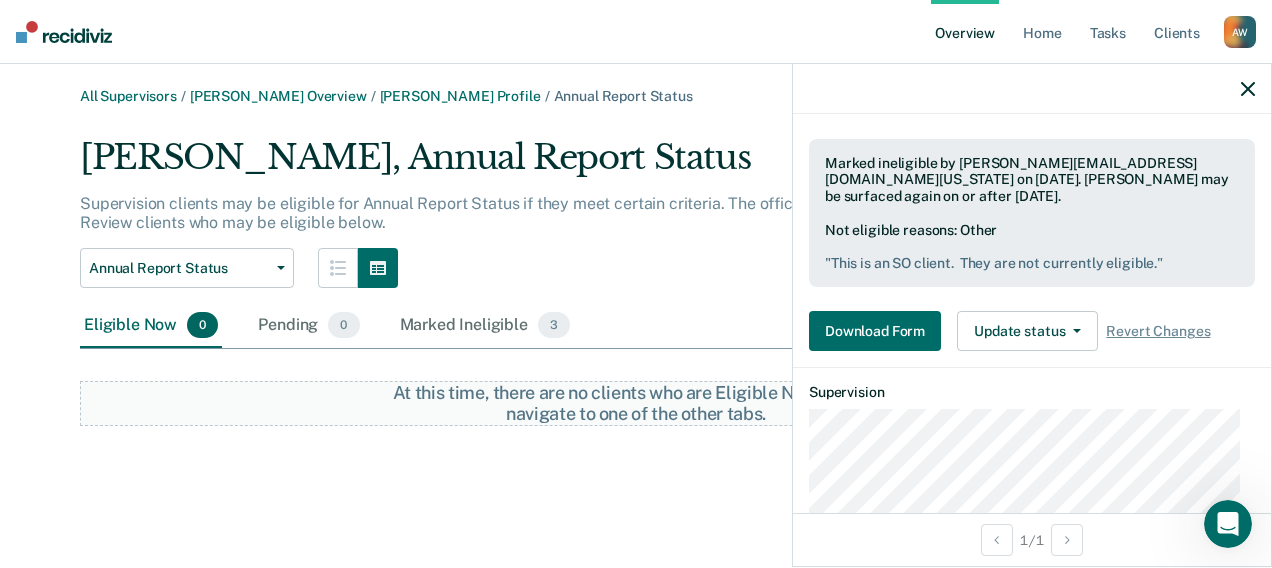 click 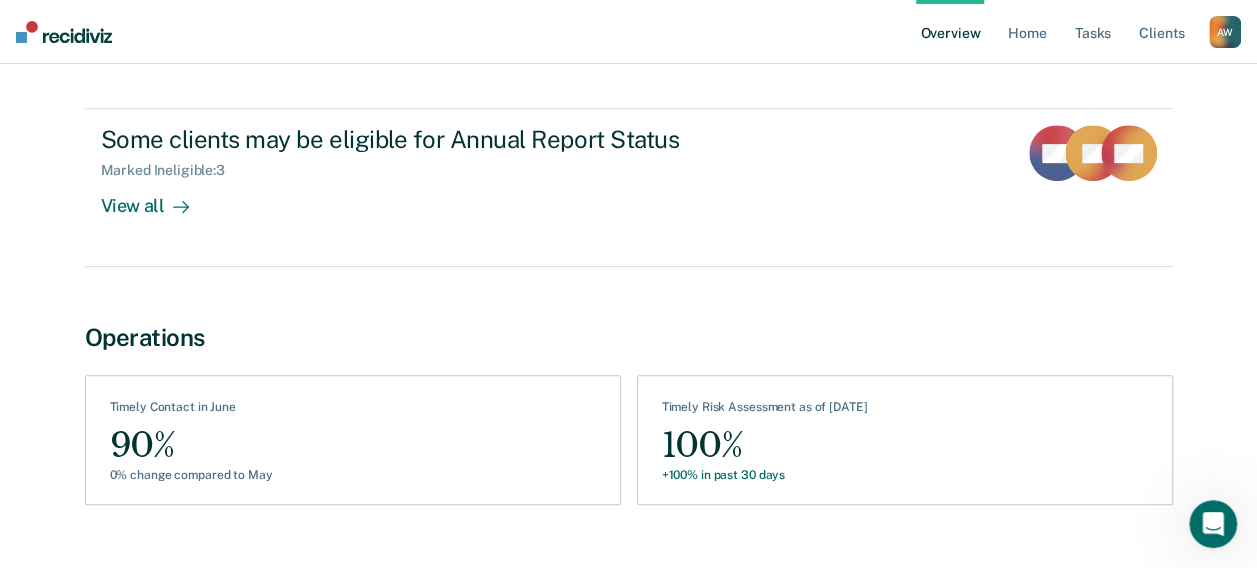 scroll, scrollTop: 400, scrollLeft: 0, axis: vertical 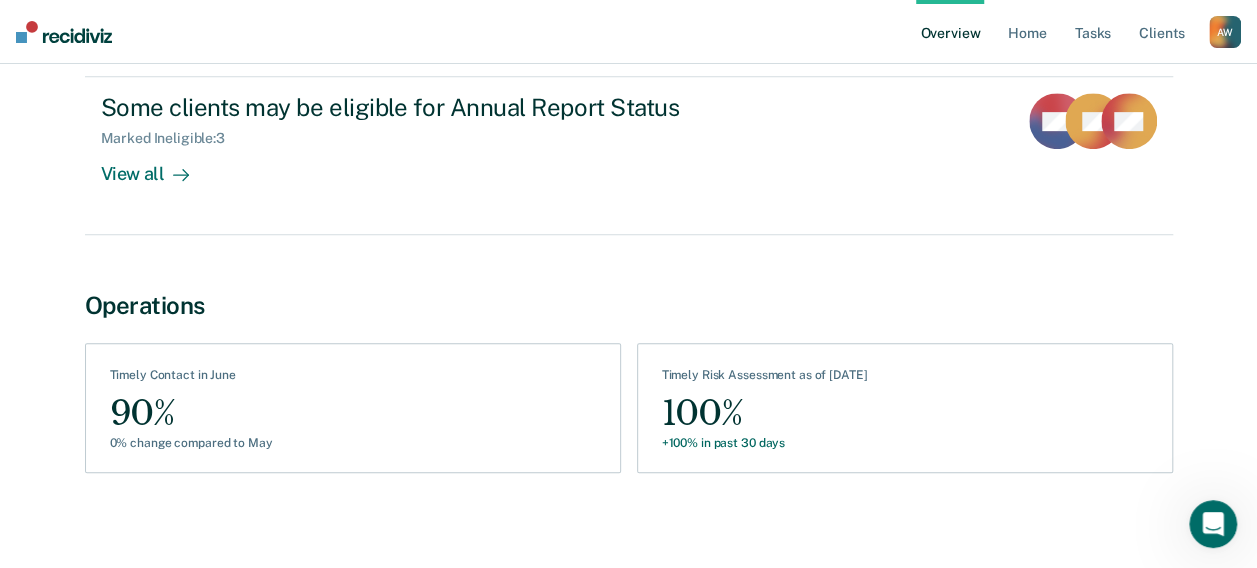 click on "A W" at bounding box center [1225, 32] 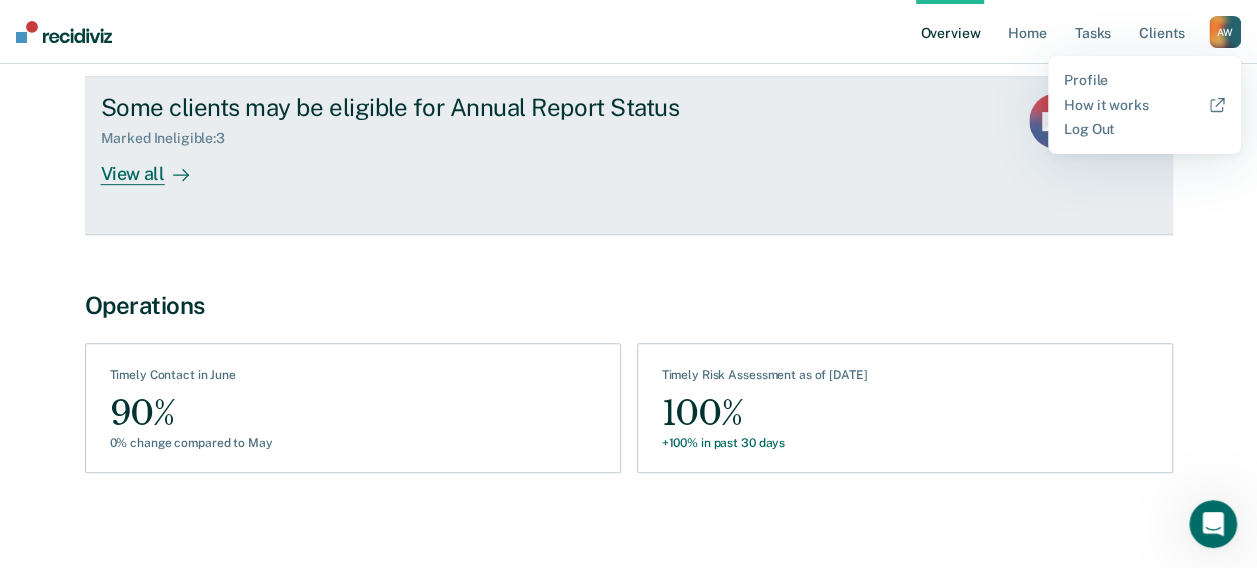 click on "Some clients may be eligible for Annual Report Status Marked Ineligible :  3 View all   EM JG WL" at bounding box center (629, 155) 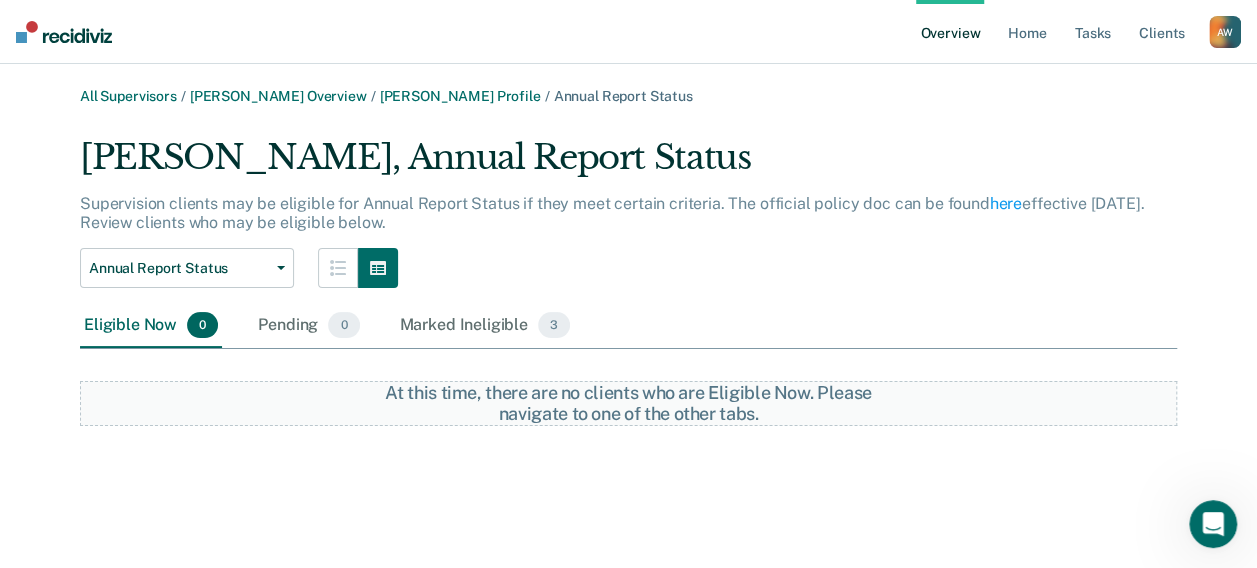 scroll, scrollTop: 0, scrollLeft: 0, axis: both 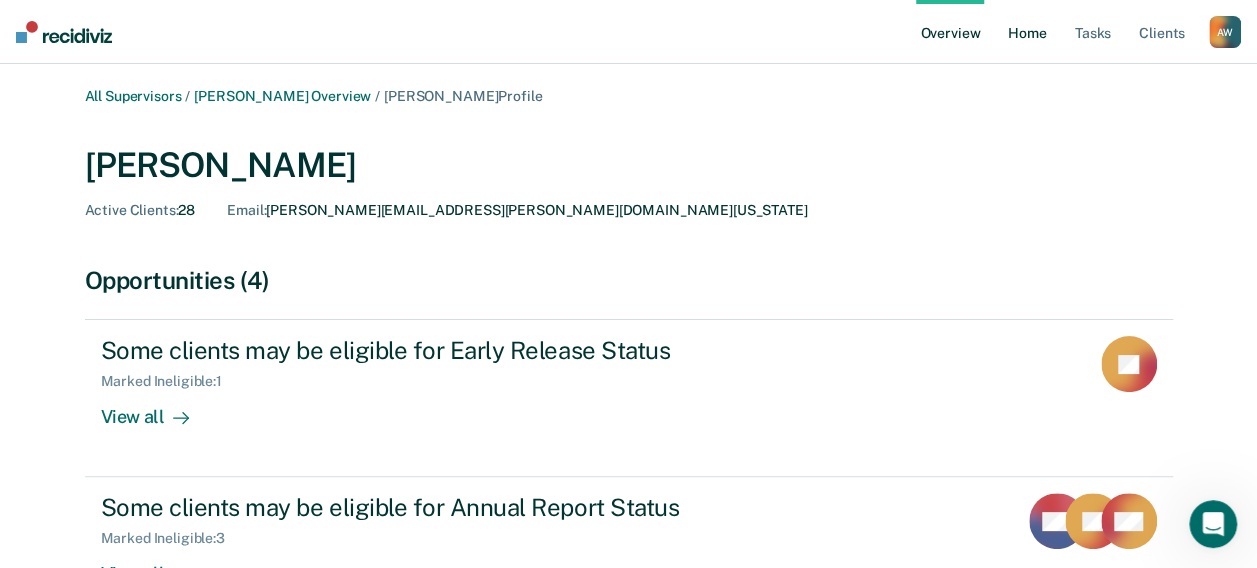 click on "Home" at bounding box center [1027, 32] 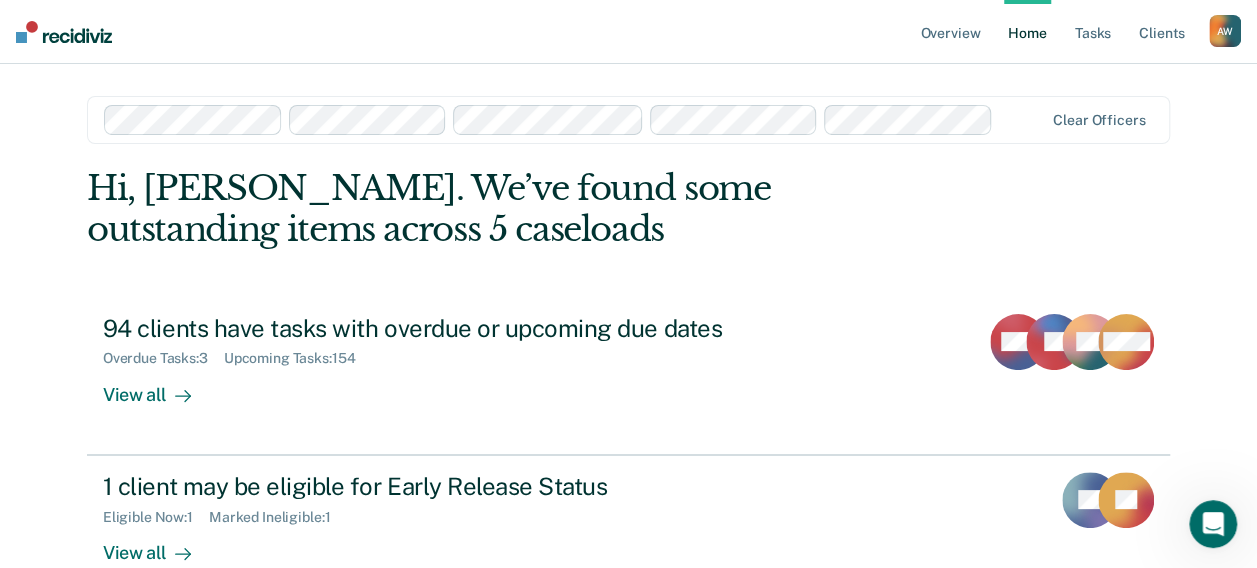 click on "Overview Home Tasks Client s [PERSON_NAME][GEOGRAPHIC_DATA] [PERSON_NAME] Profile How it works Log Out Clear   officers Hi, [PERSON_NAME]. We’ve found some outstanding items across 5 caseloads 94 clients have tasks with overdue or upcoming due dates Overdue Tasks :  3 Upcoming Tasks :  154 View all   MW JB NA + 154 1 client may be eligible for Early Release Status Eligible Now :  1 Marked Ineligible :  1 View all   RS JG 3 clients may be eligible for Annual Report Status Marked Ineligible :  3 Eligible Now :  3 View all   EM GK TH RS" at bounding box center (628, 425) 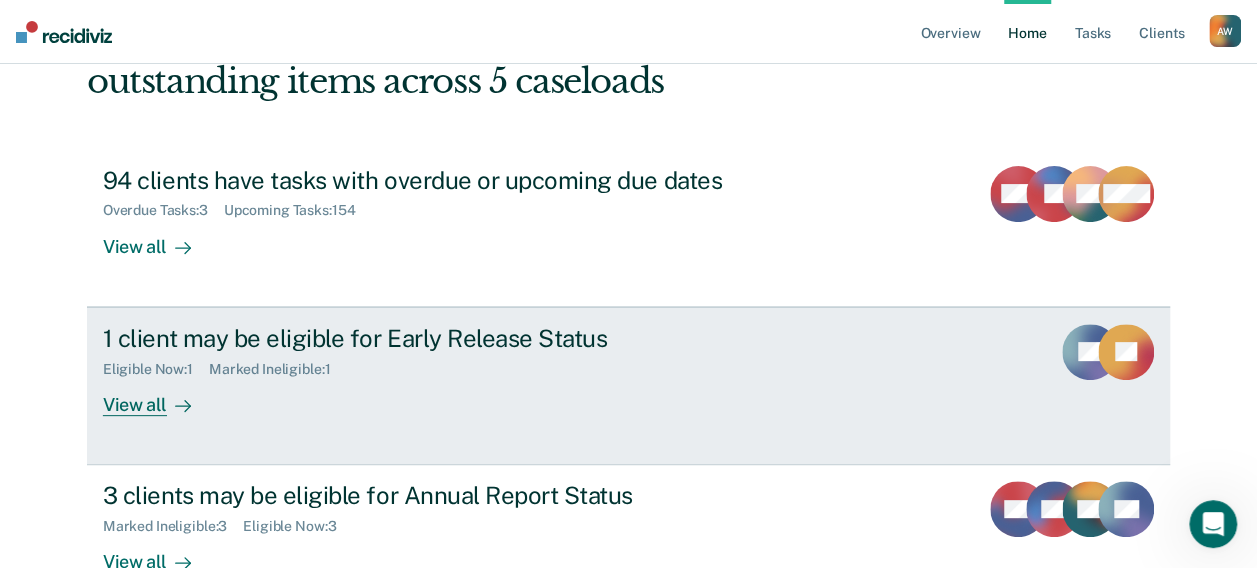 scroll, scrollTop: 0, scrollLeft: 0, axis: both 